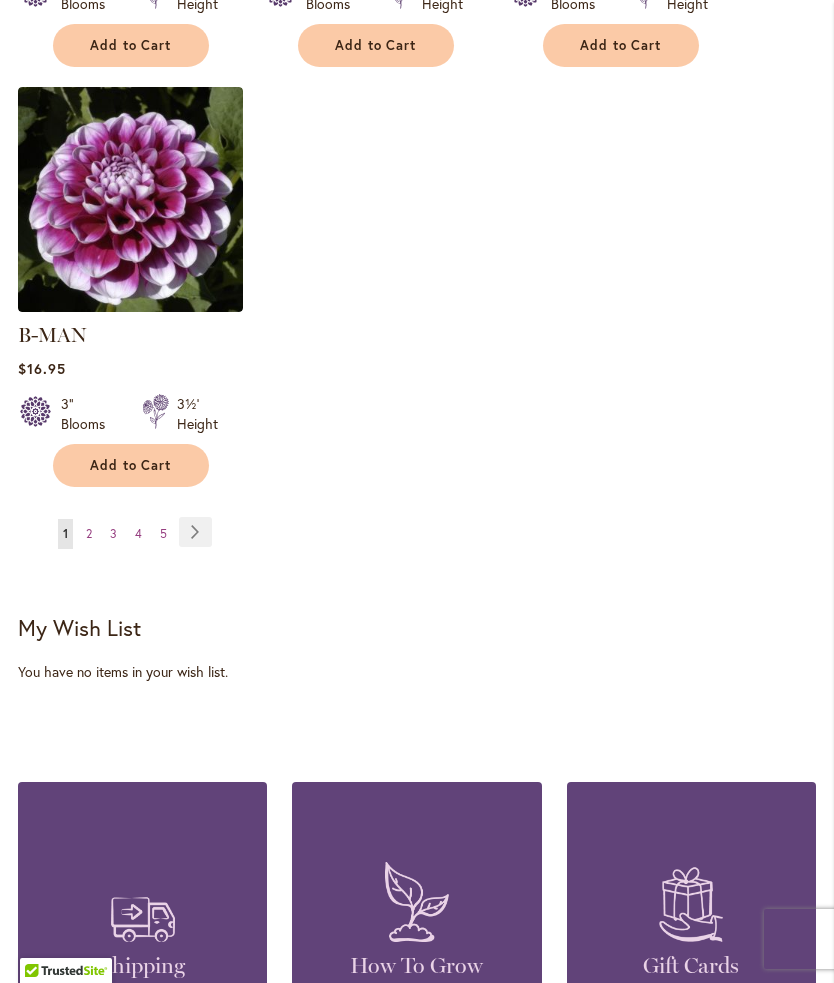 scroll, scrollTop: 2688, scrollLeft: 0, axis: vertical 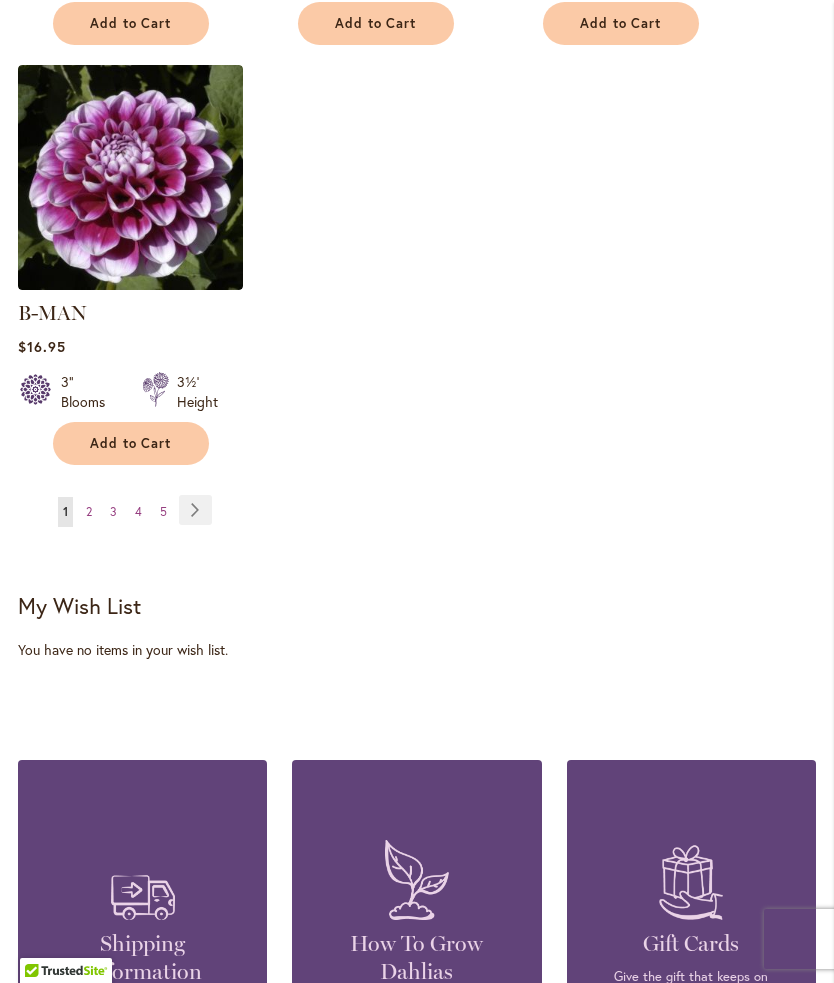 click on "Page
Next" at bounding box center (195, 510) 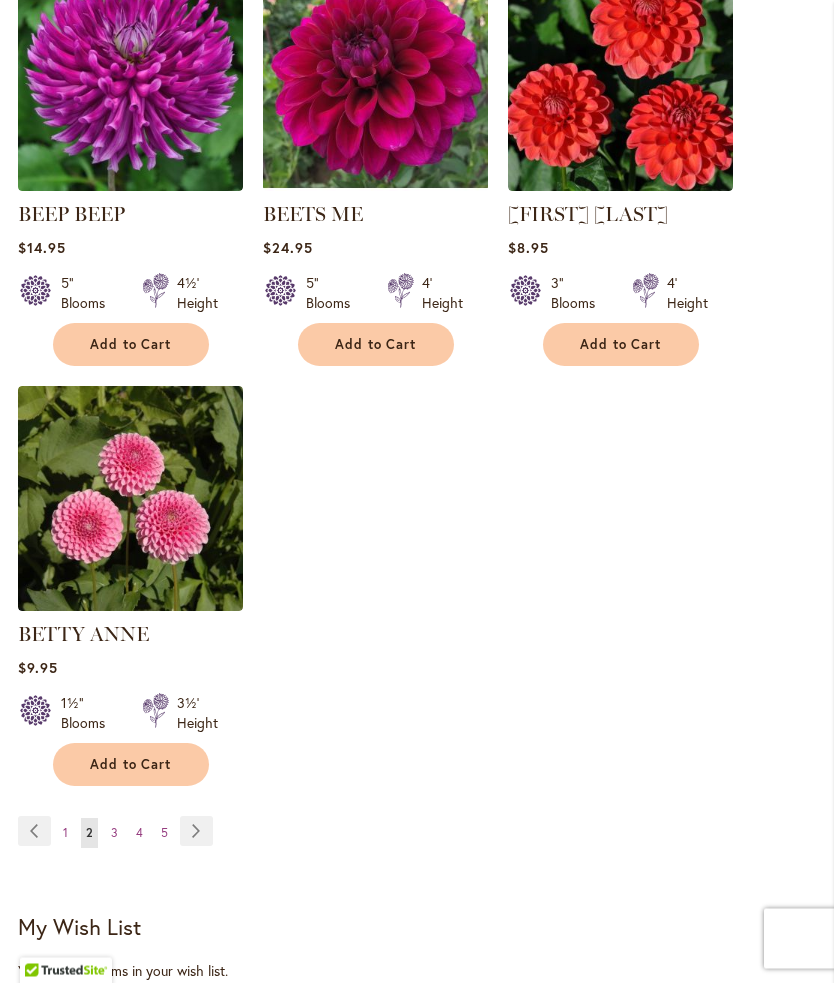 scroll, scrollTop: 2367, scrollLeft: 0, axis: vertical 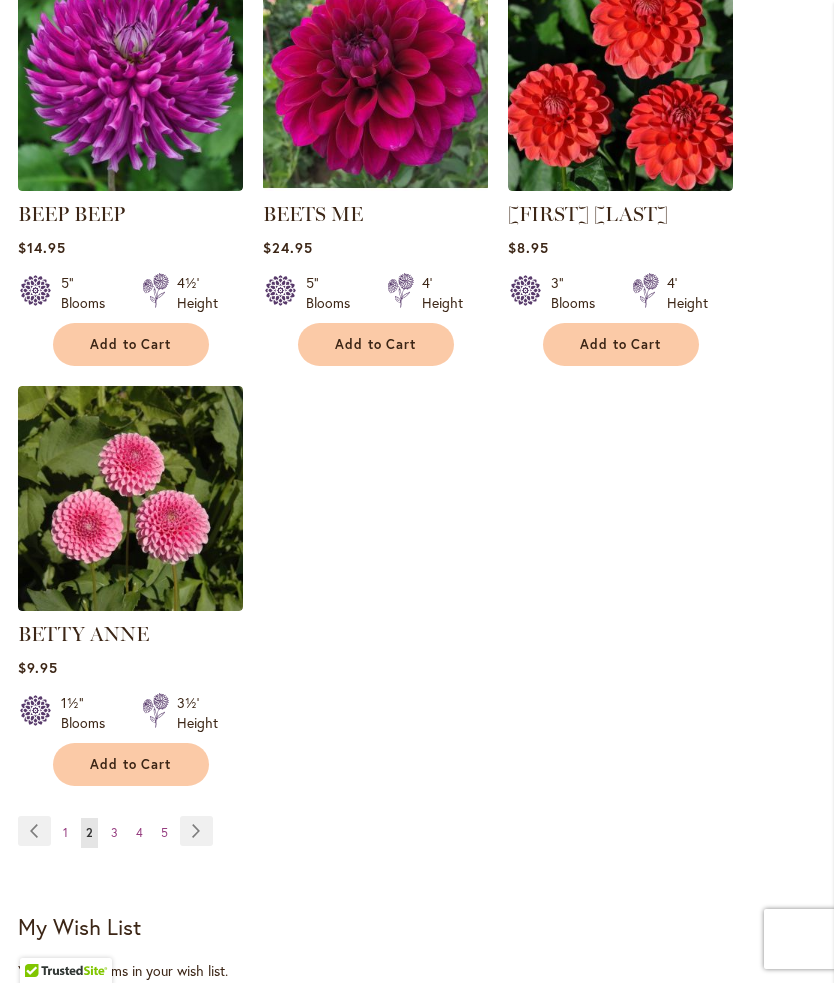 click on "Page
Next" at bounding box center [196, 831] 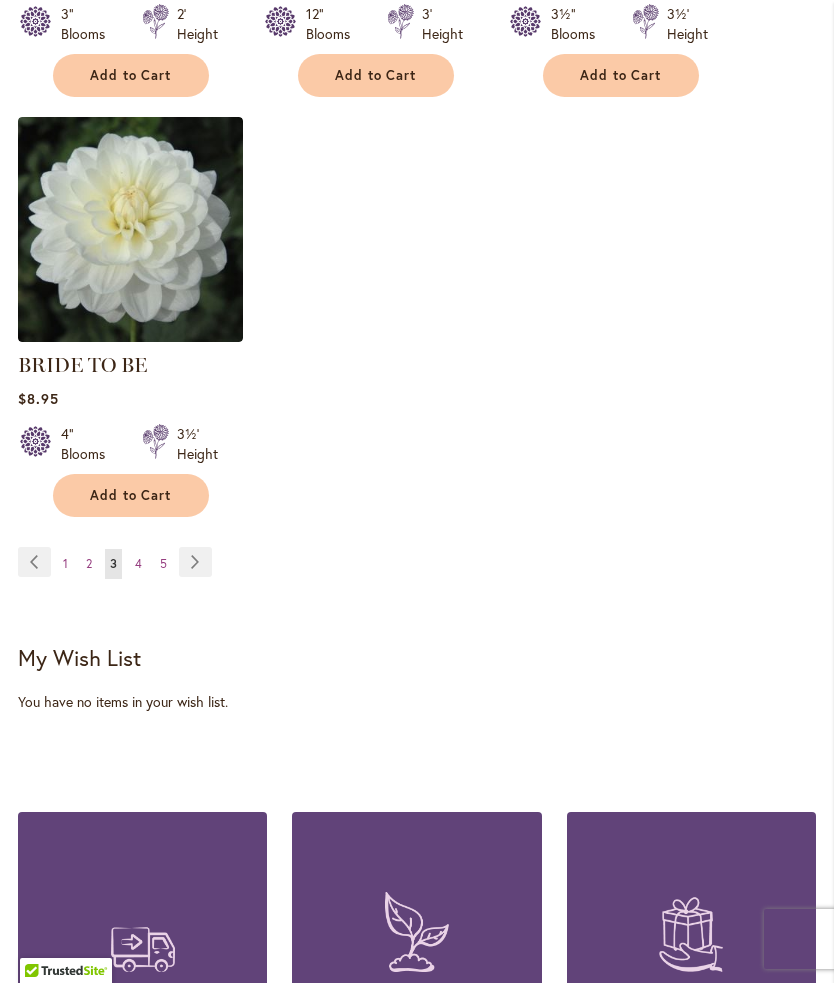 scroll, scrollTop: 2668, scrollLeft: 0, axis: vertical 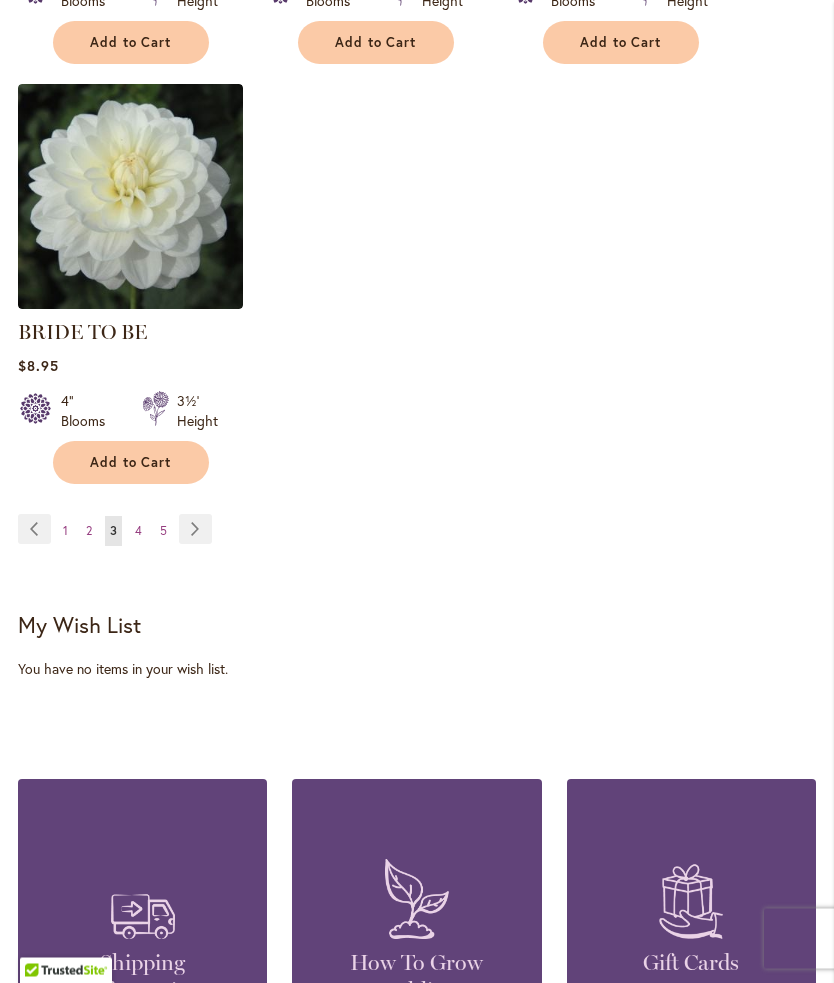 click on "Page
Next" at bounding box center [195, 530] 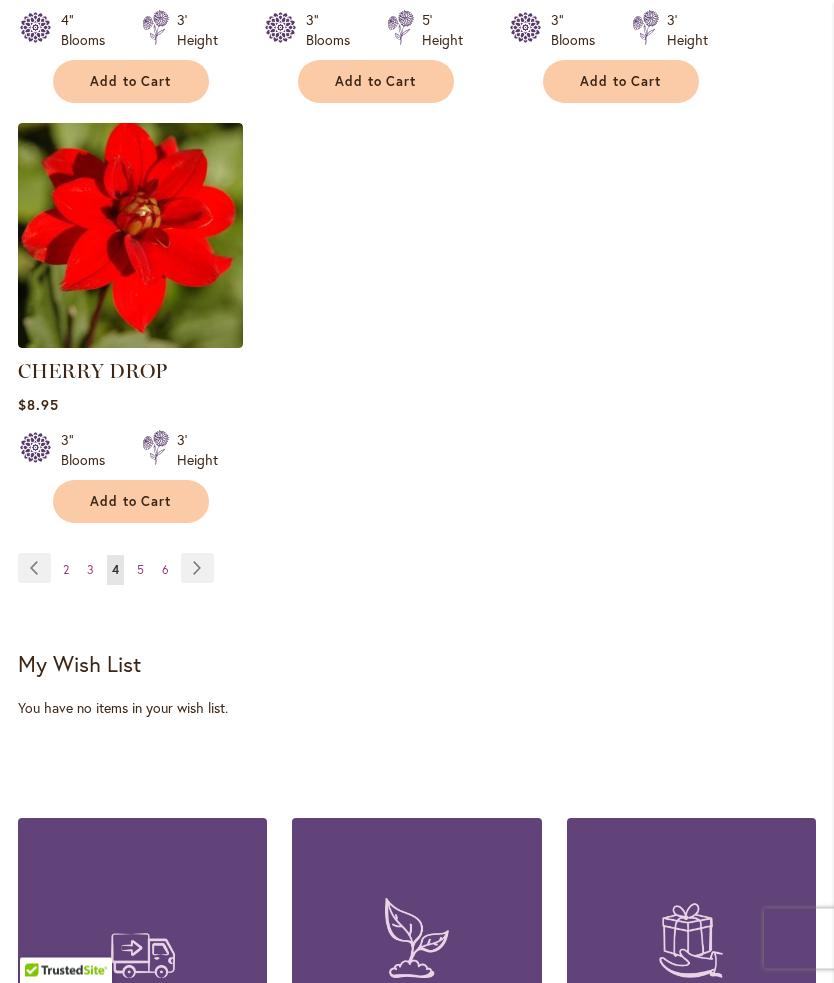 scroll, scrollTop: 2659, scrollLeft: 0, axis: vertical 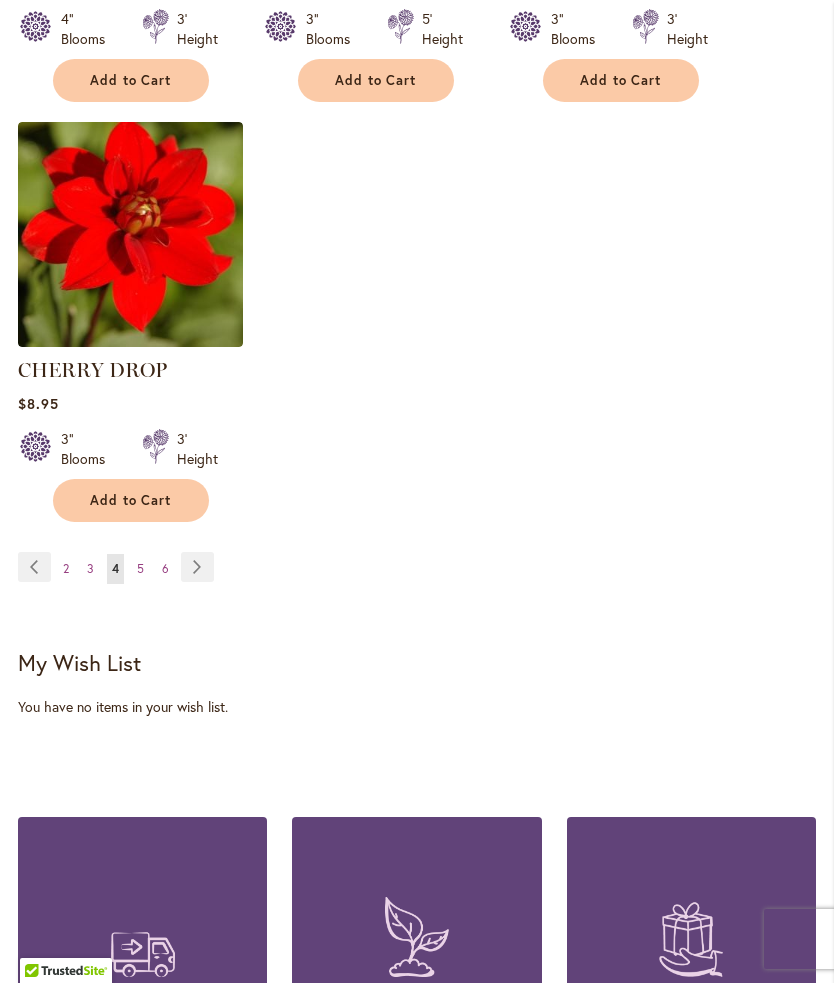 click on "Page
Next" at bounding box center [197, 567] 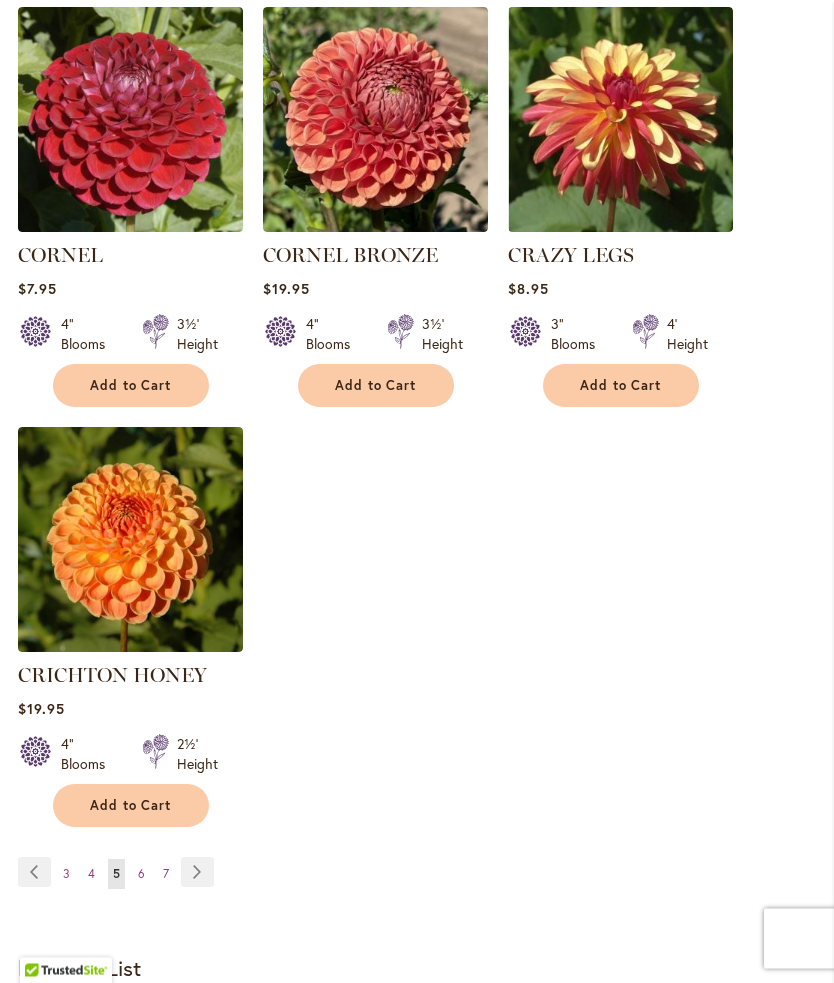 scroll, scrollTop: 2329, scrollLeft: 0, axis: vertical 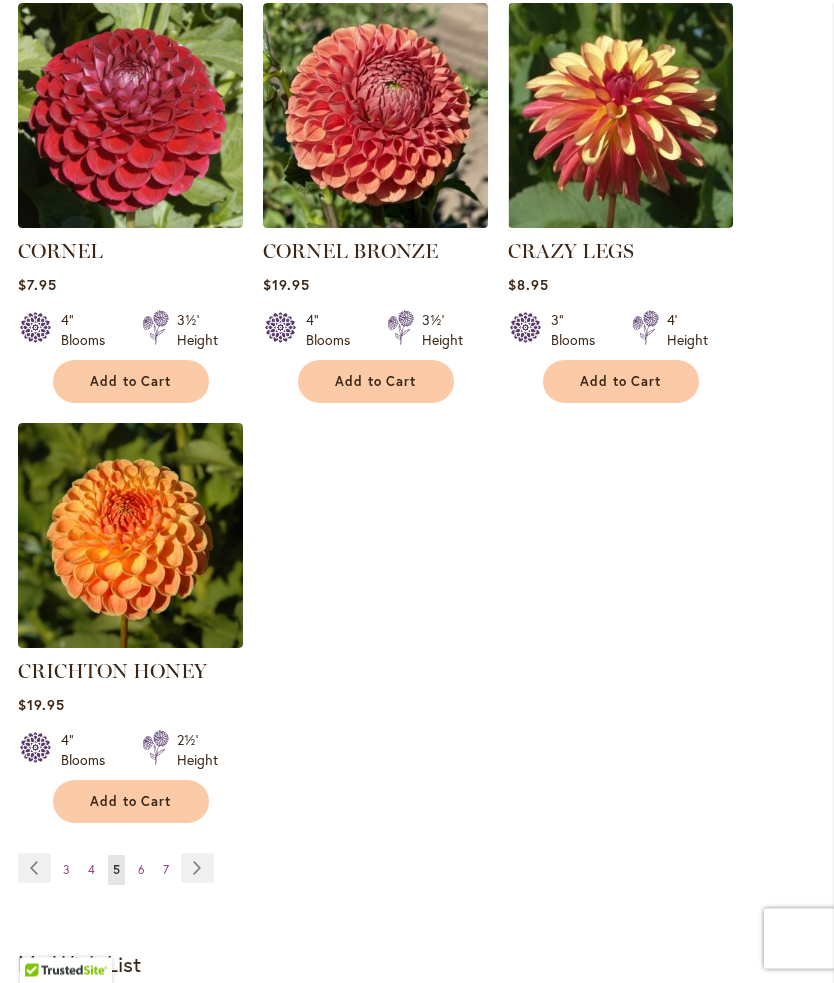 click on "Page
Next" at bounding box center [197, 869] 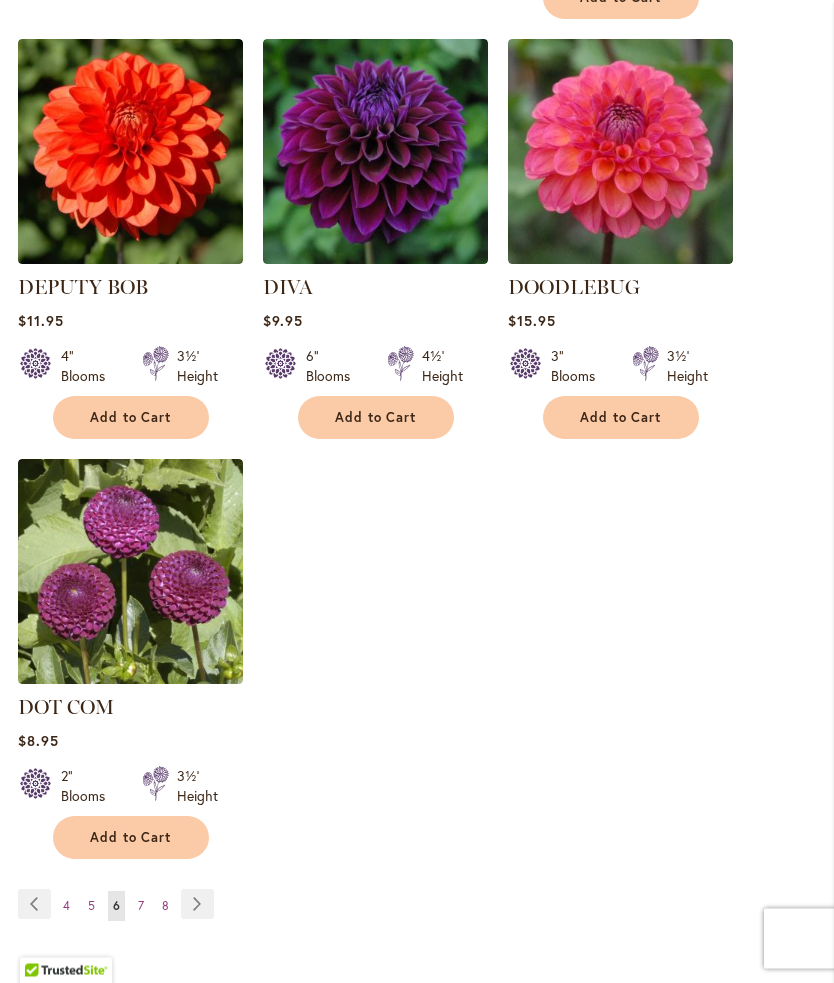 scroll, scrollTop: 2350, scrollLeft: 0, axis: vertical 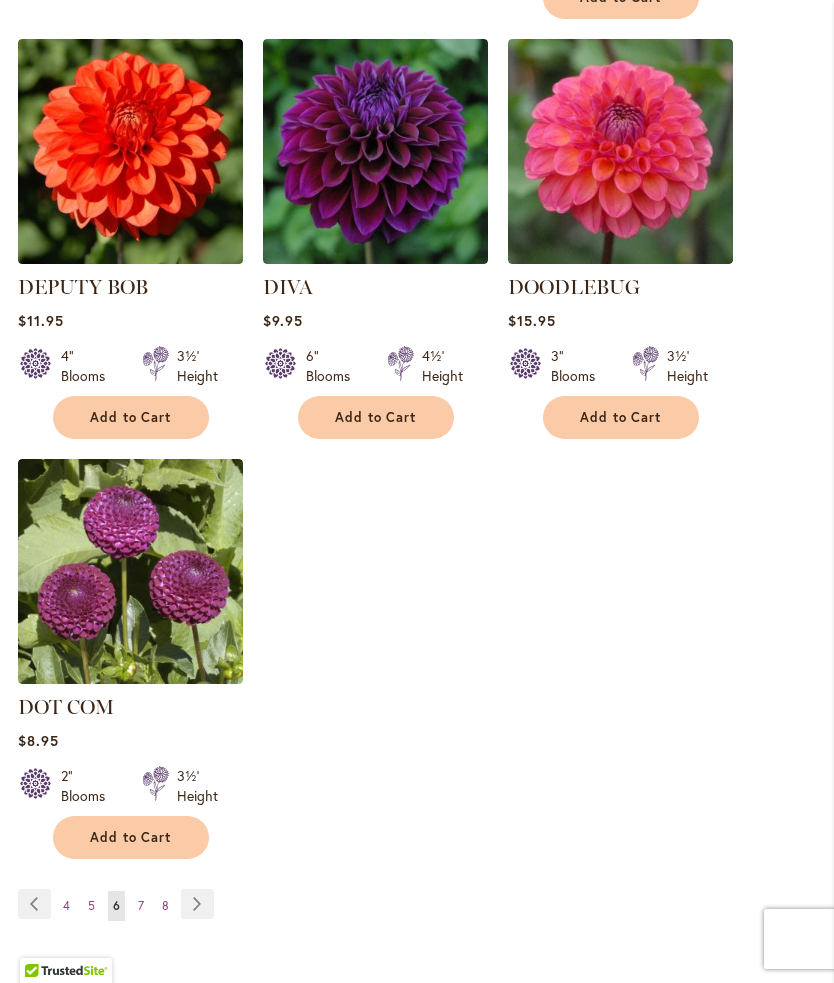 click on "Page
Next" at bounding box center [197, 904] 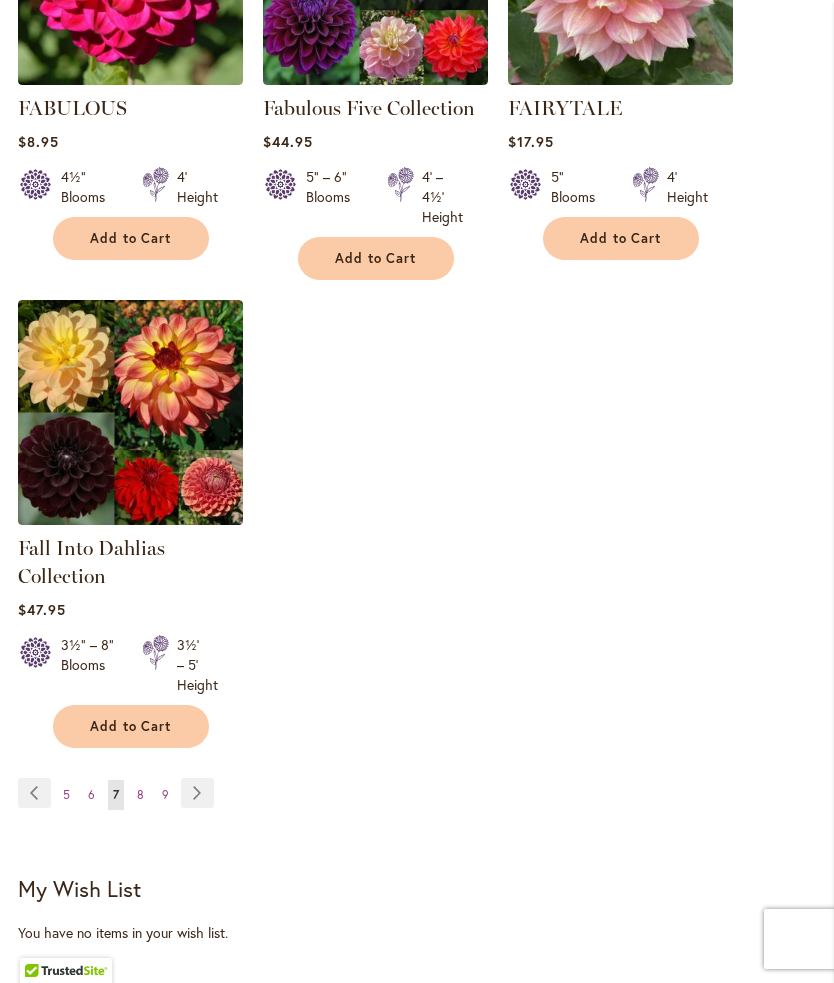 scroll, scrollTop: 2544, scrollLeft: 0, axis: vertical 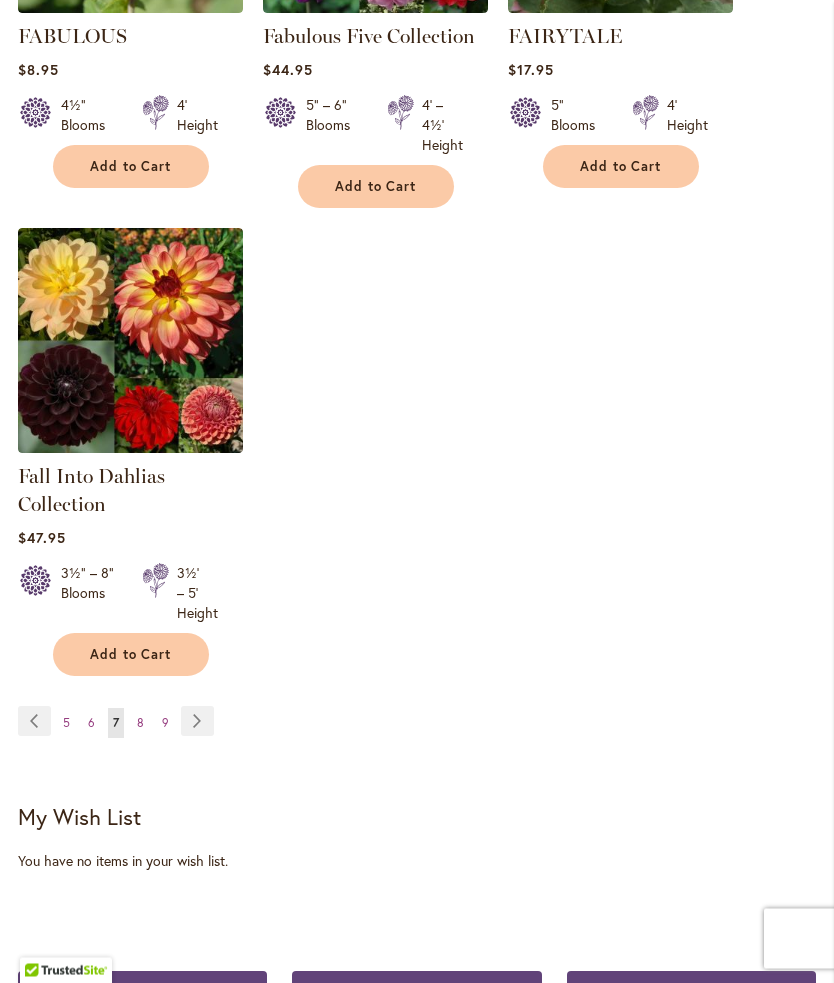 click on "Page
Next" at bounding box center [197, 722] 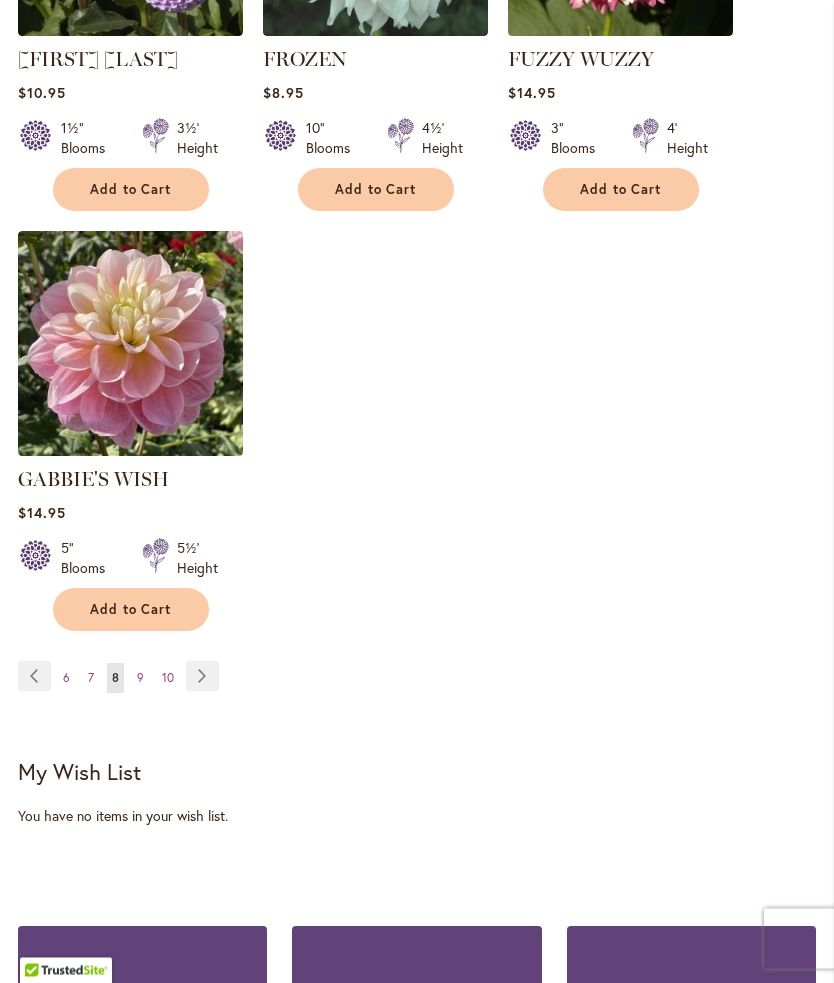 scroll, scrollTop: 2550, scrollLeft: 0, axis: vertical 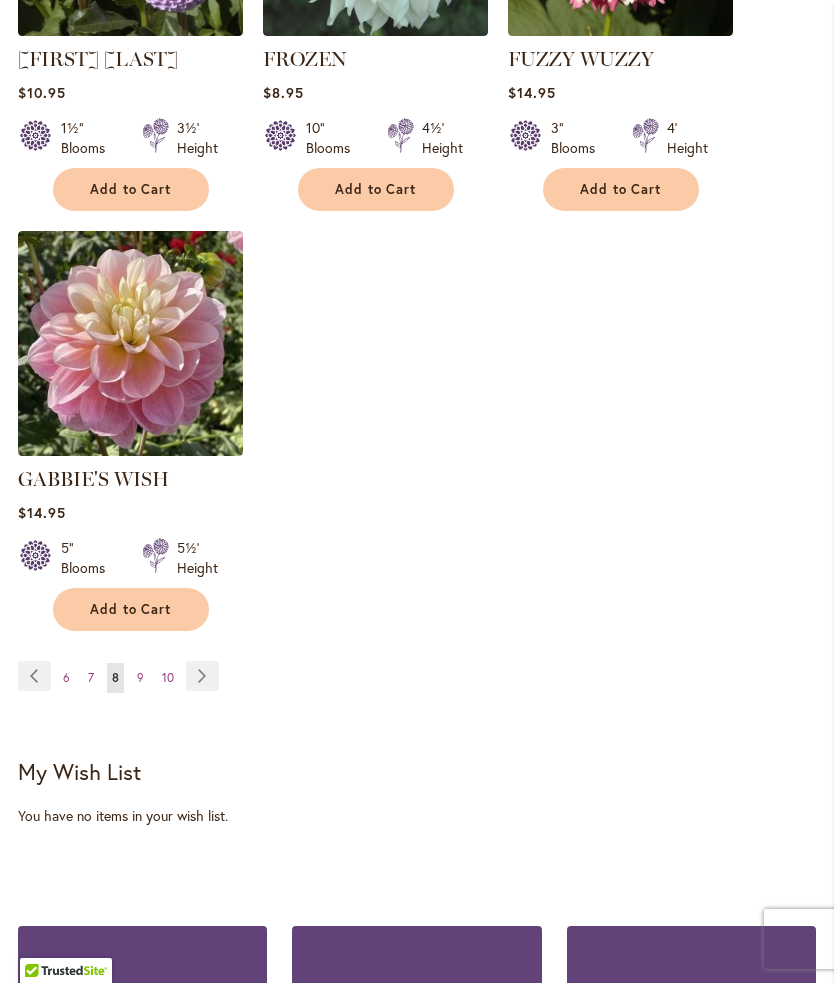 click on "Page
Next" at bounding box center [202, 676] 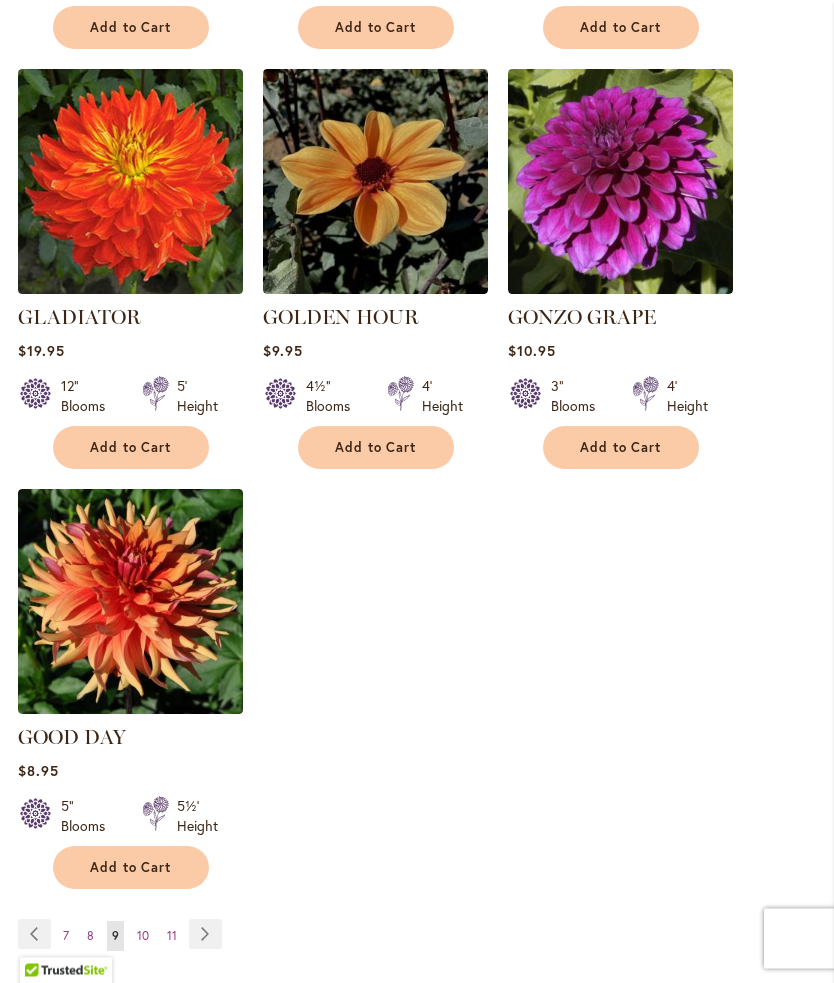 scroll, scrollTop: 2292, scrollLeft: 0, axis: vertical 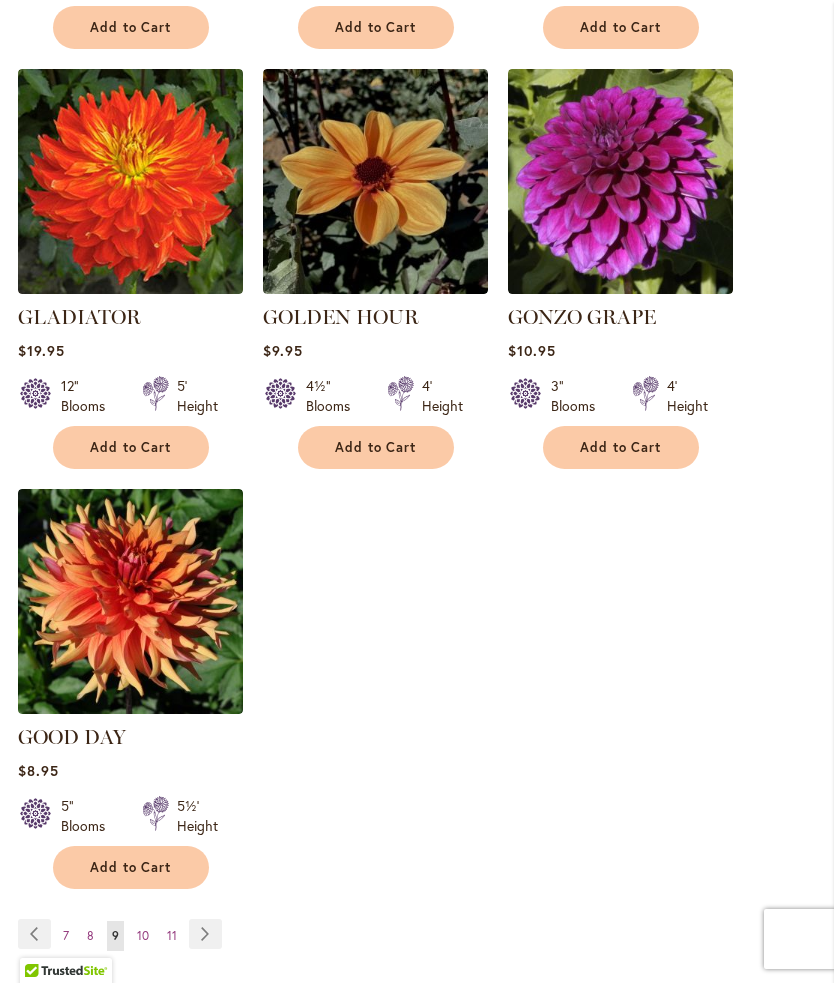 click on "Page
Next" at bounding box center (205, 934) 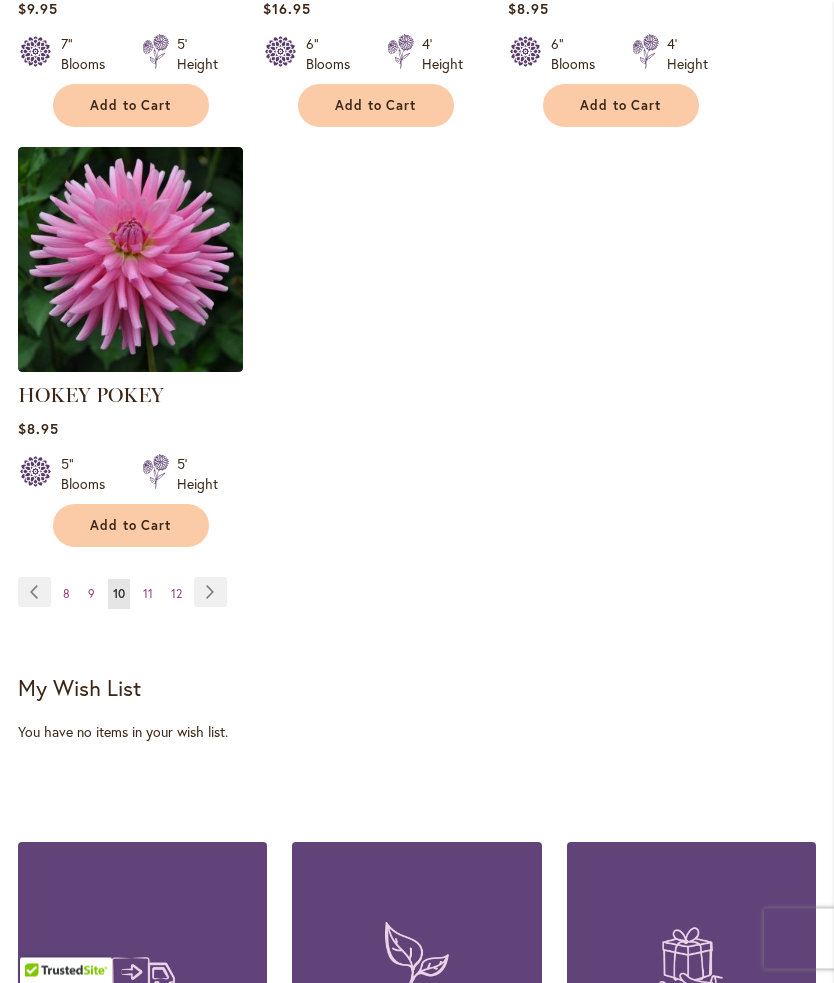scroll, scrollTop: 2682, scrollLeft: 0, axis: vertical 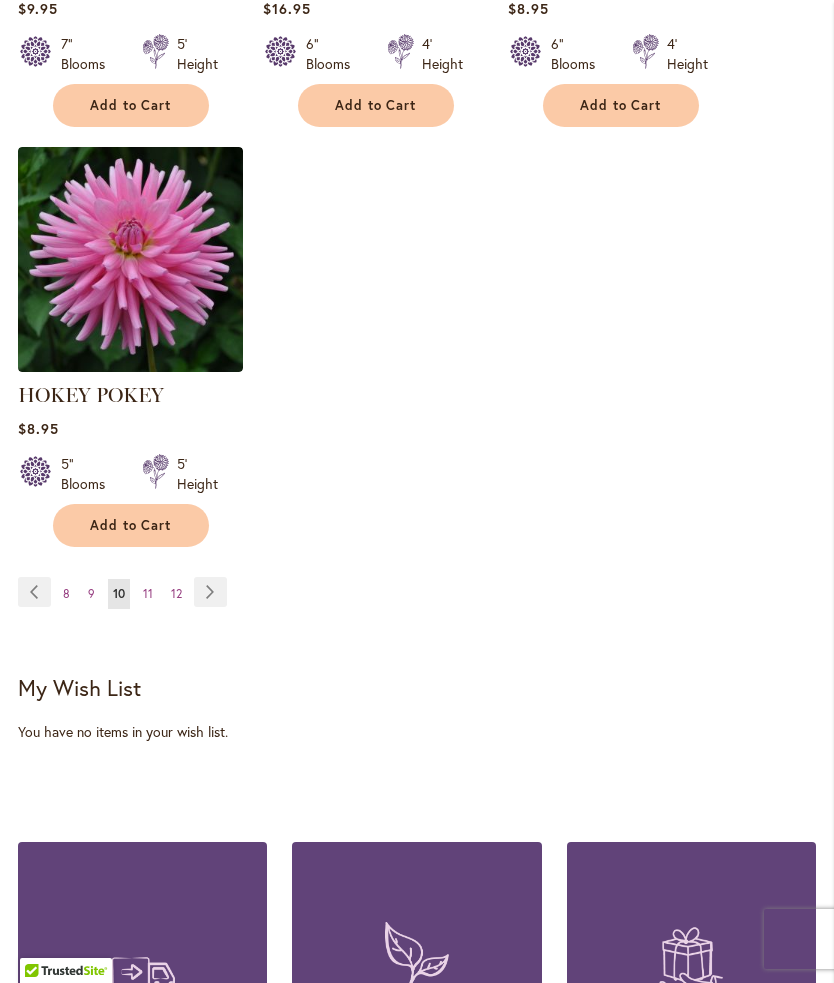 click on "Page
Next" at bounding box center [210, 592] 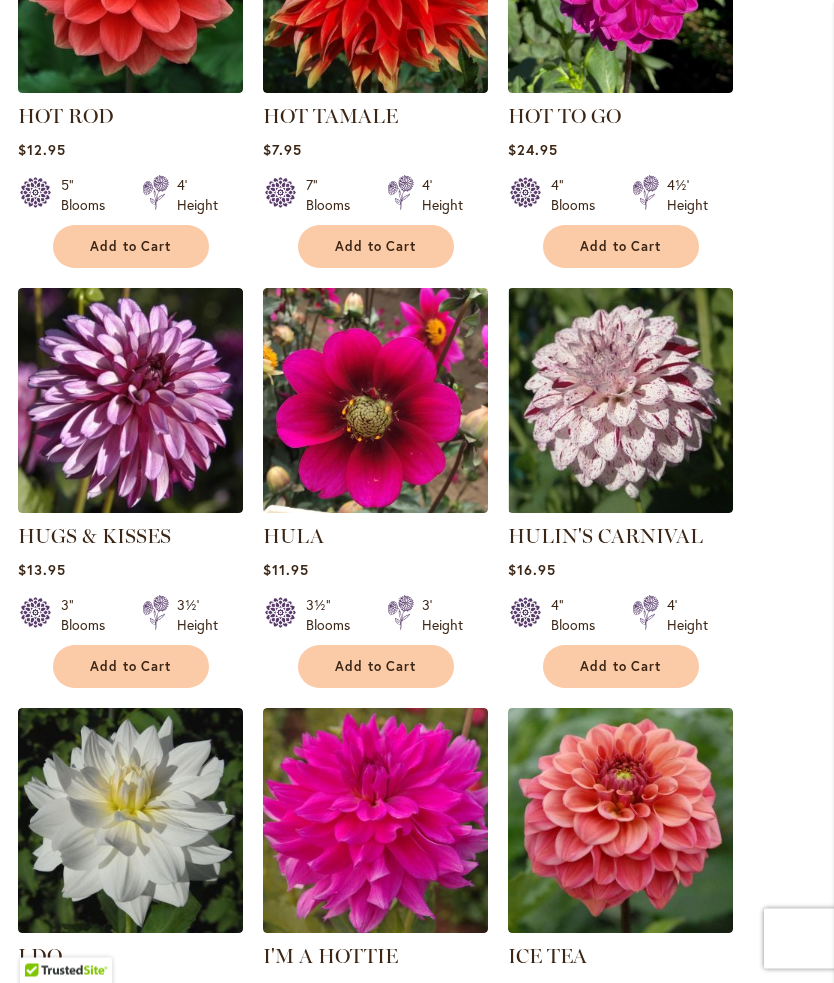 scroll, scrollTop: 1653, scrollLeft: 0, axis: vertical 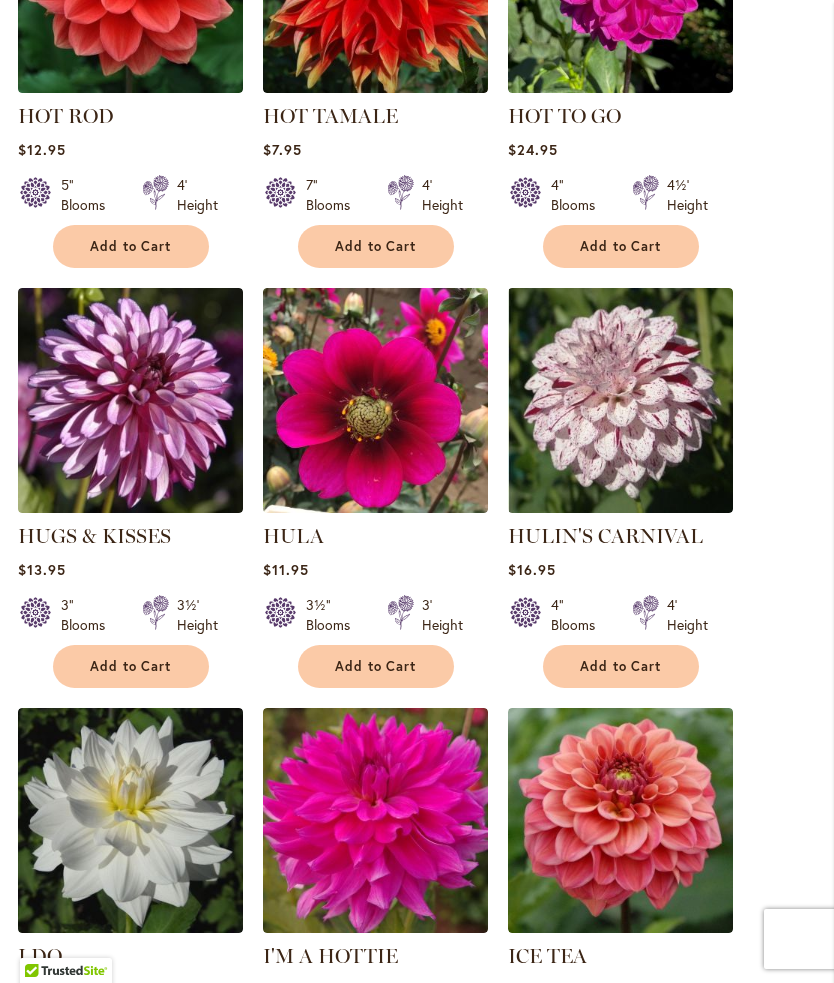 click at bounding box center [375, 400] 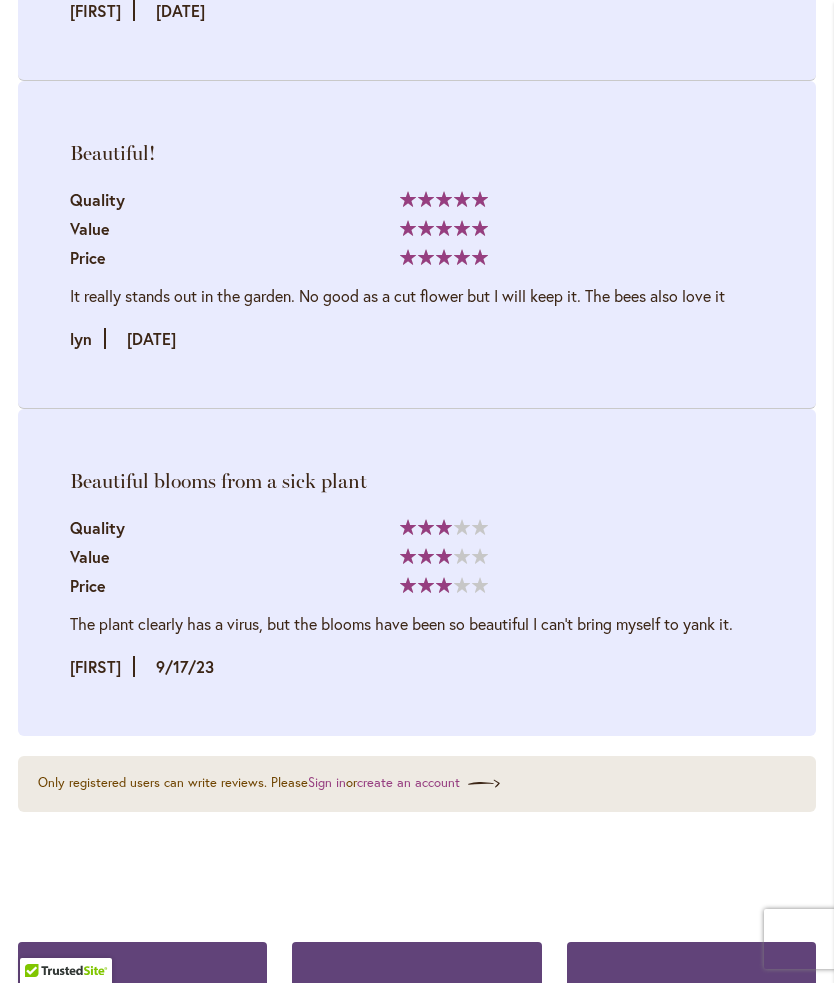 scroll, scrollTop: 3192, scrollLeft: 0, axis: vertical 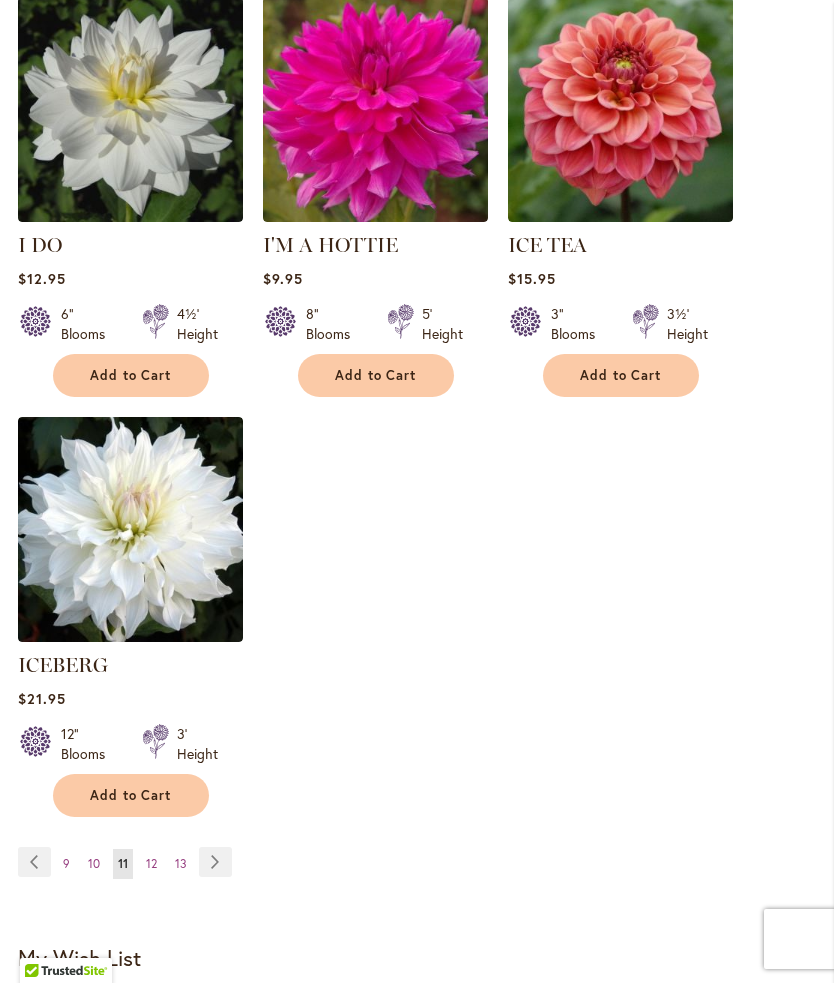 click on "Page
Next" at bounding box center (215, 862) 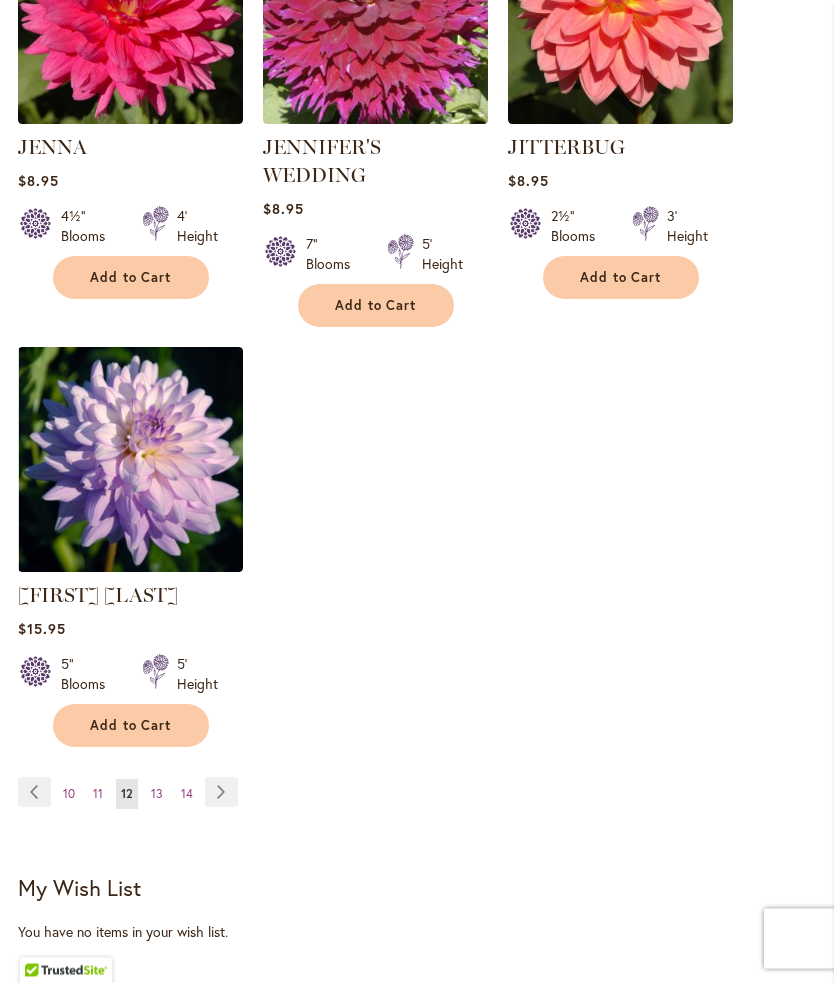 scroll, scrollTop: 2455, scrollLeft: 0, axis: vertical 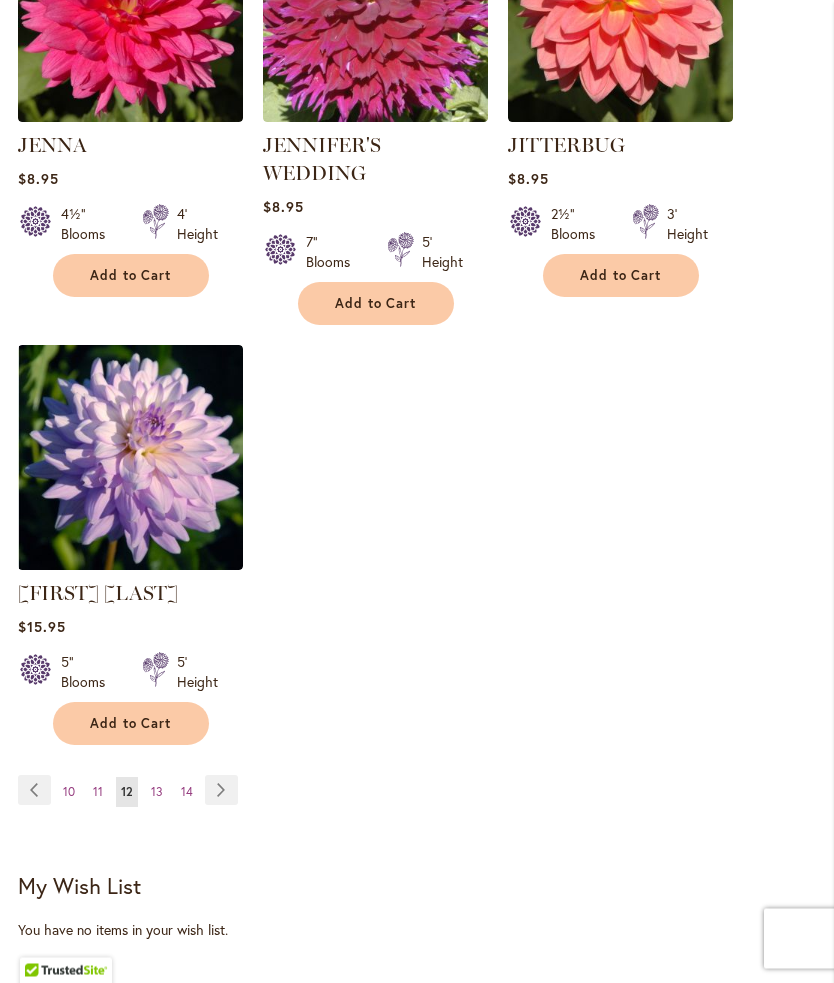 click on "Page
Next" at bounding box center (221, 791) 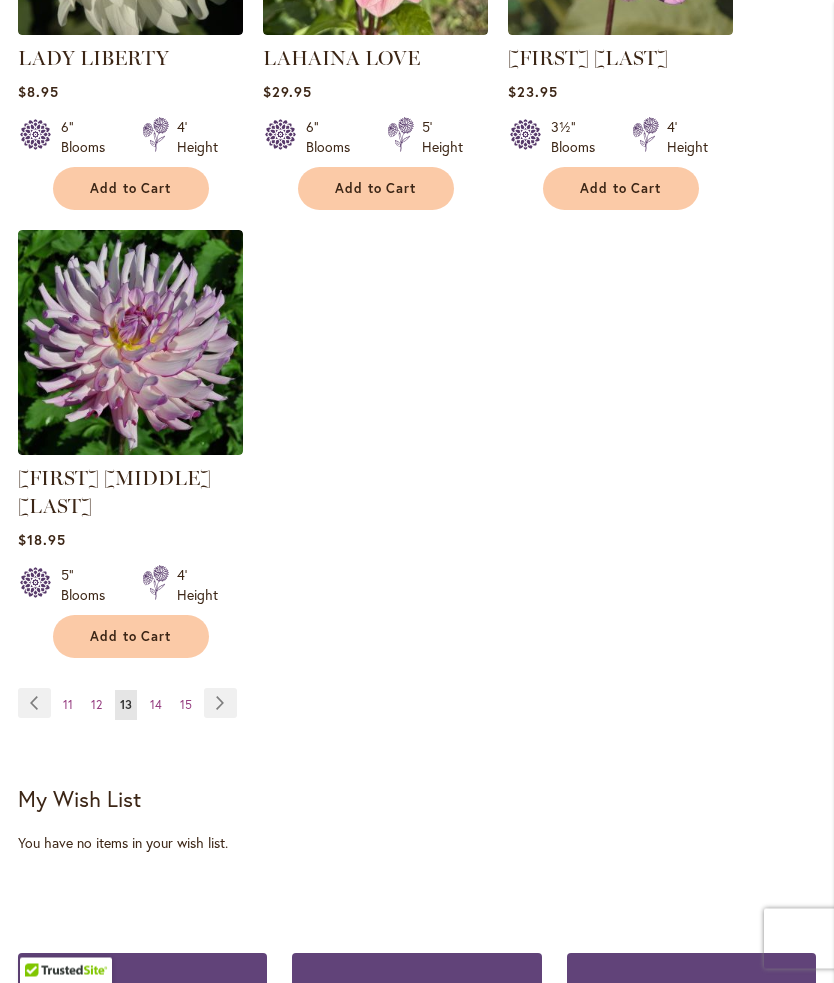 scroll, scrollTop: 2524, scrollLeft: 0, axis: vertical 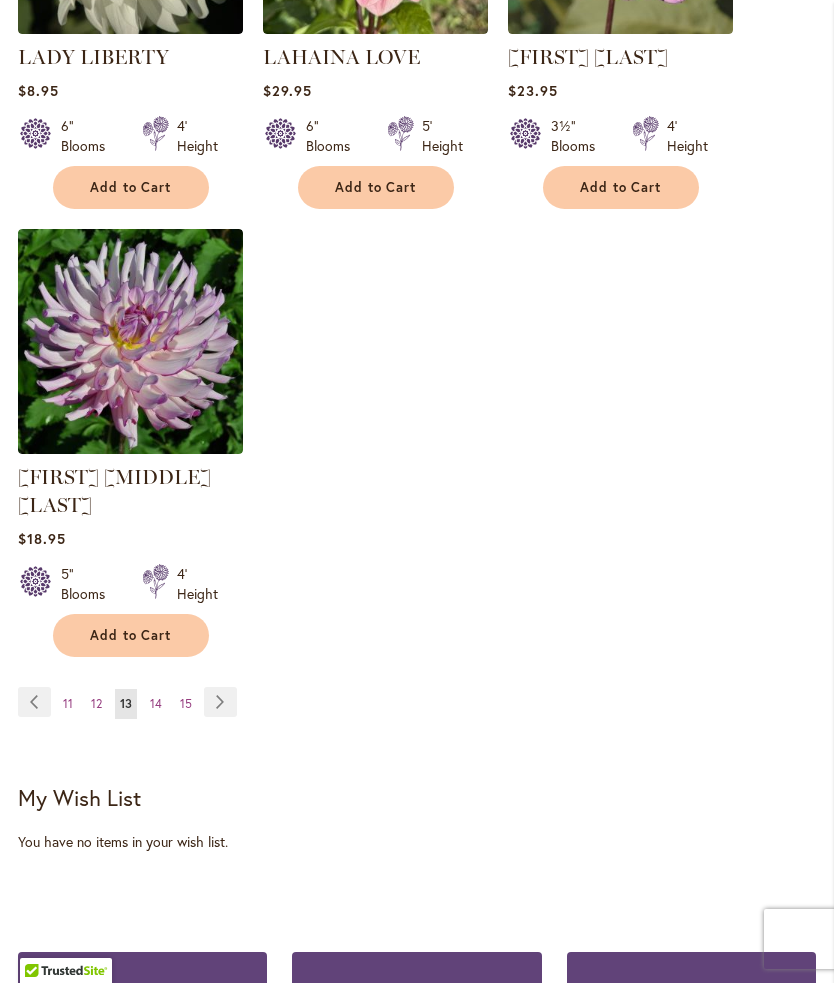 click on "Page
Next" at bounding box center [220, 702] 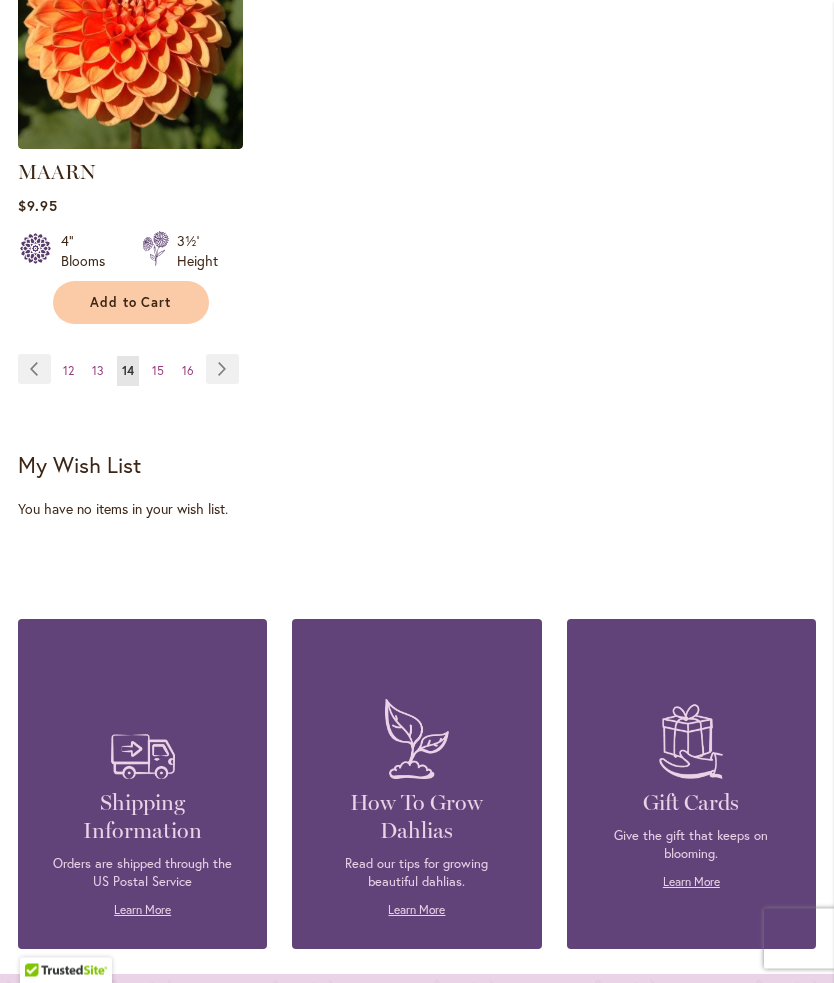 scroll, scrollTop: 2829, scrollLeft: 0, axis: vertical 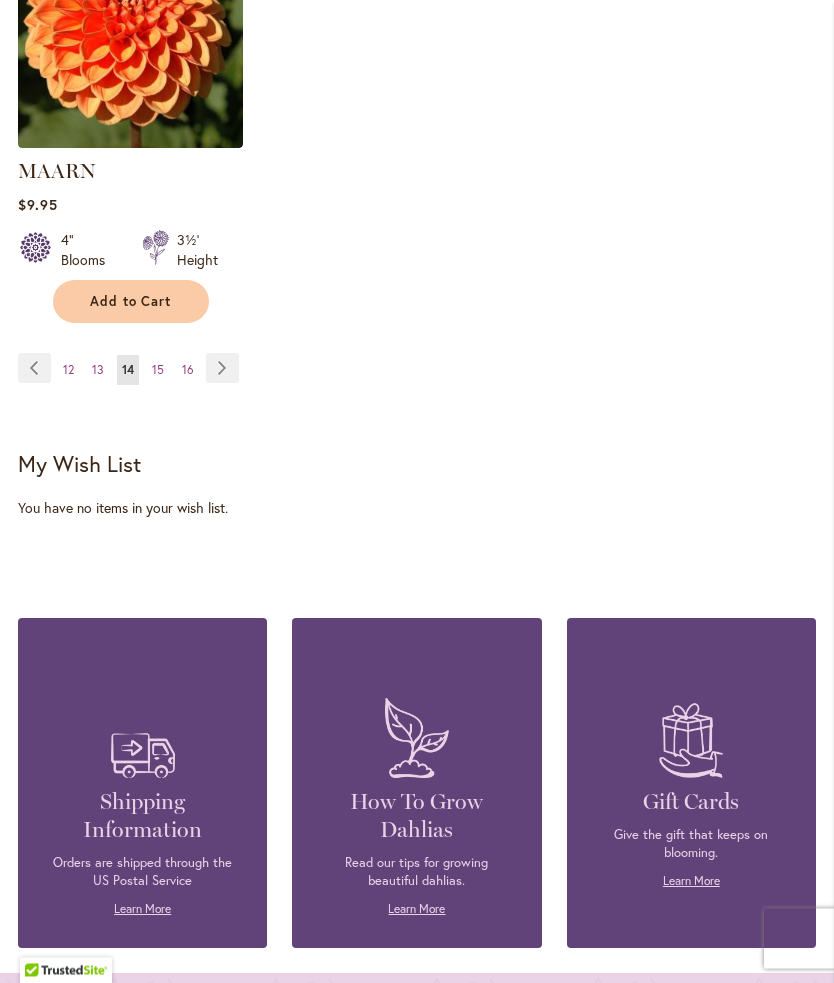 click on "Page
Next" at bounding box center (222, 369) 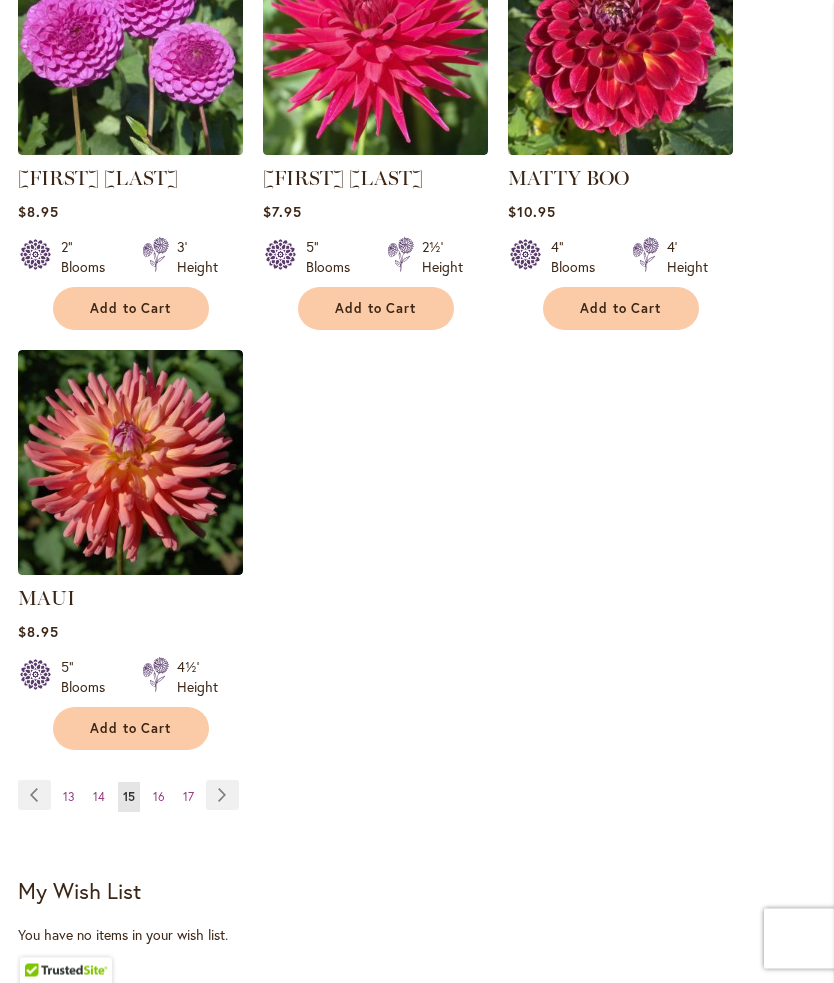 scroll, scrollTop: 2431, scrollLeft: 0, axis: vertical 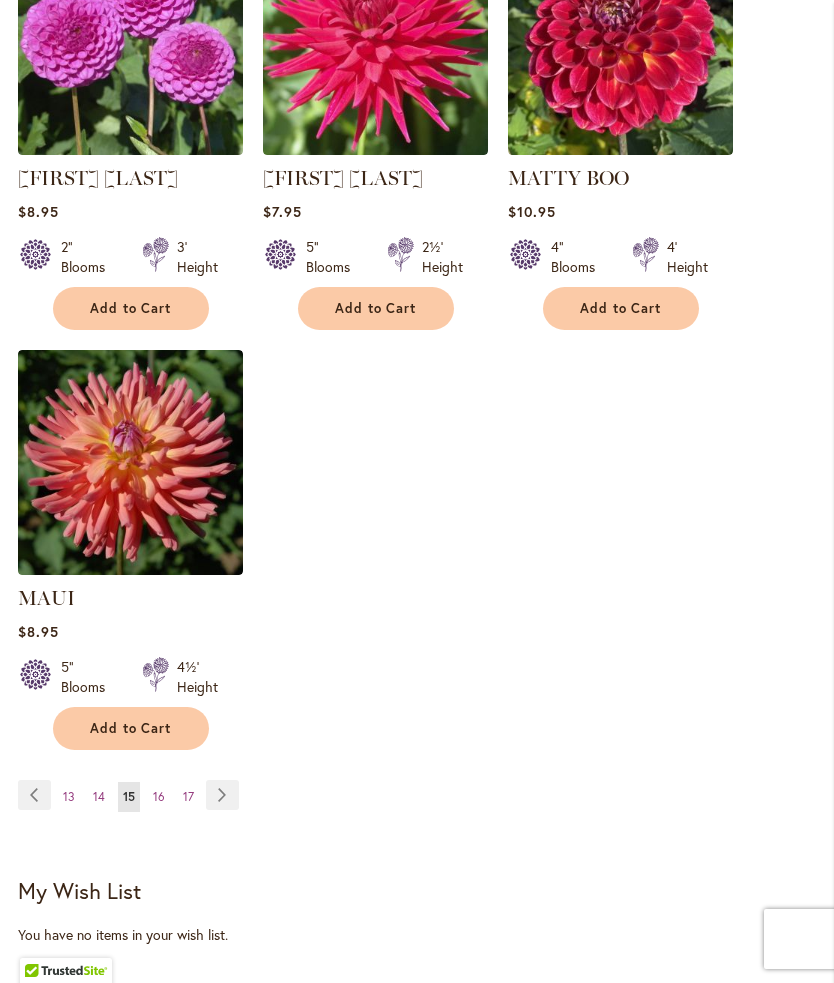 click on "Page
Previous
Page
13
Page
14
You're currently reading page
15
Page
16 Page 17 Page" at bounding box center [132, 796] 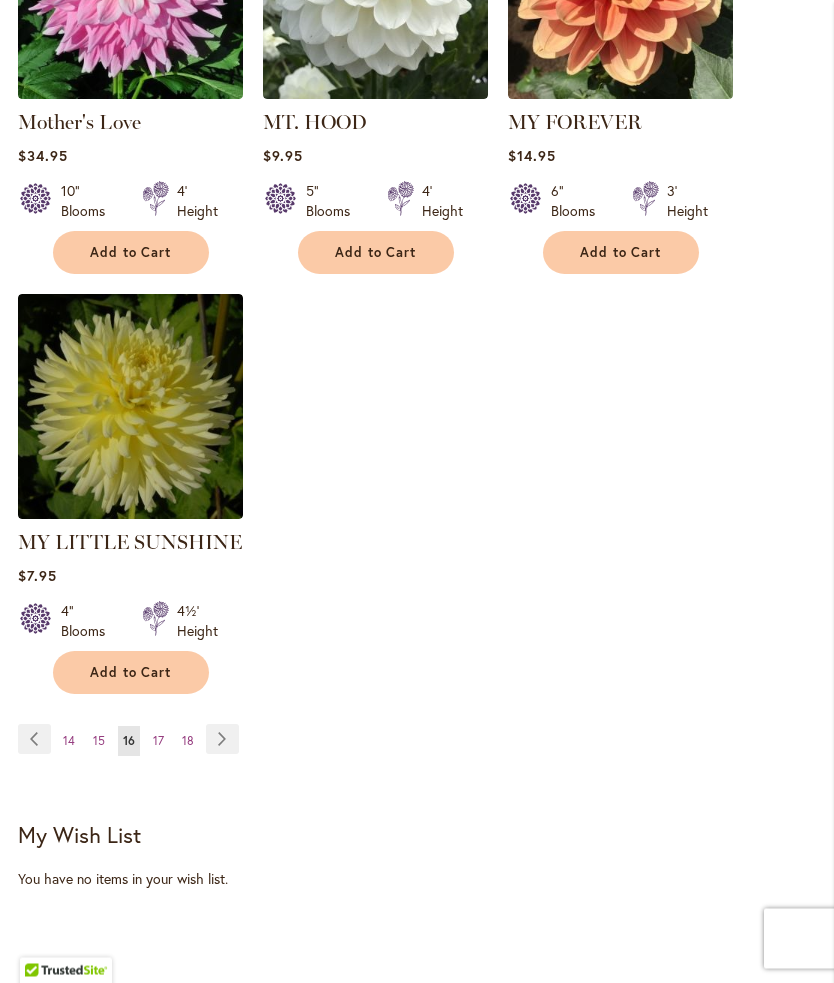scroll, scrollTop: 2487, scrollLeft: 0, axis: vertical 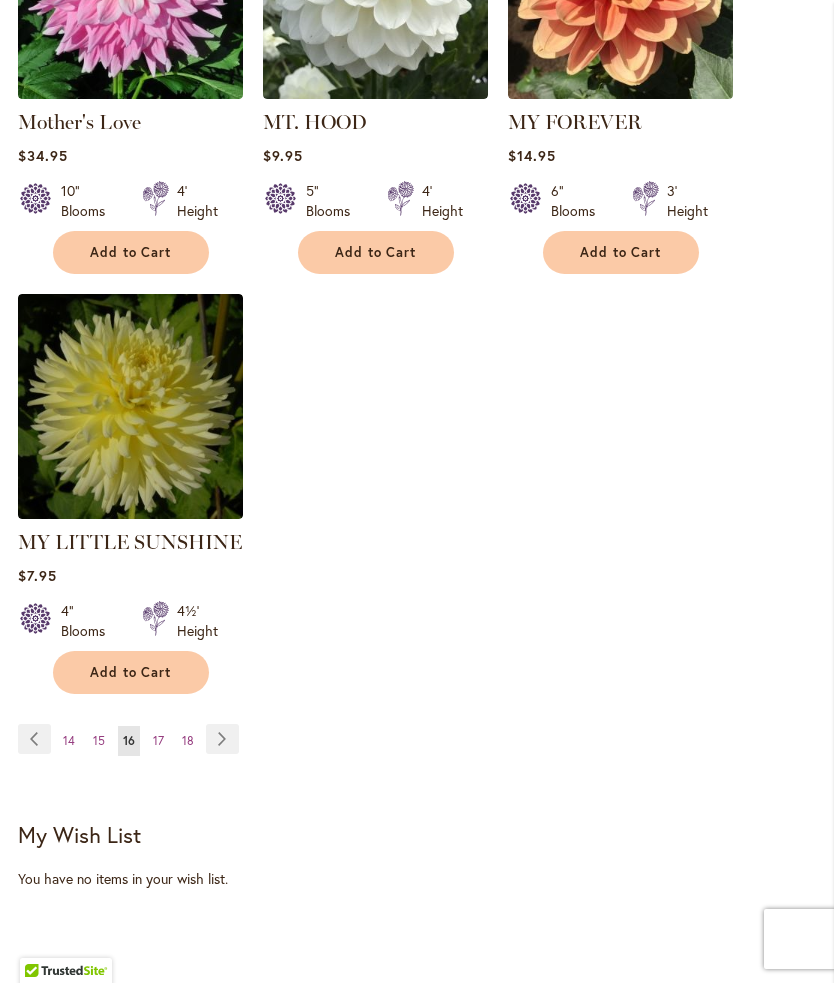 click on "Page
Next" at bounding box center [222, 739] 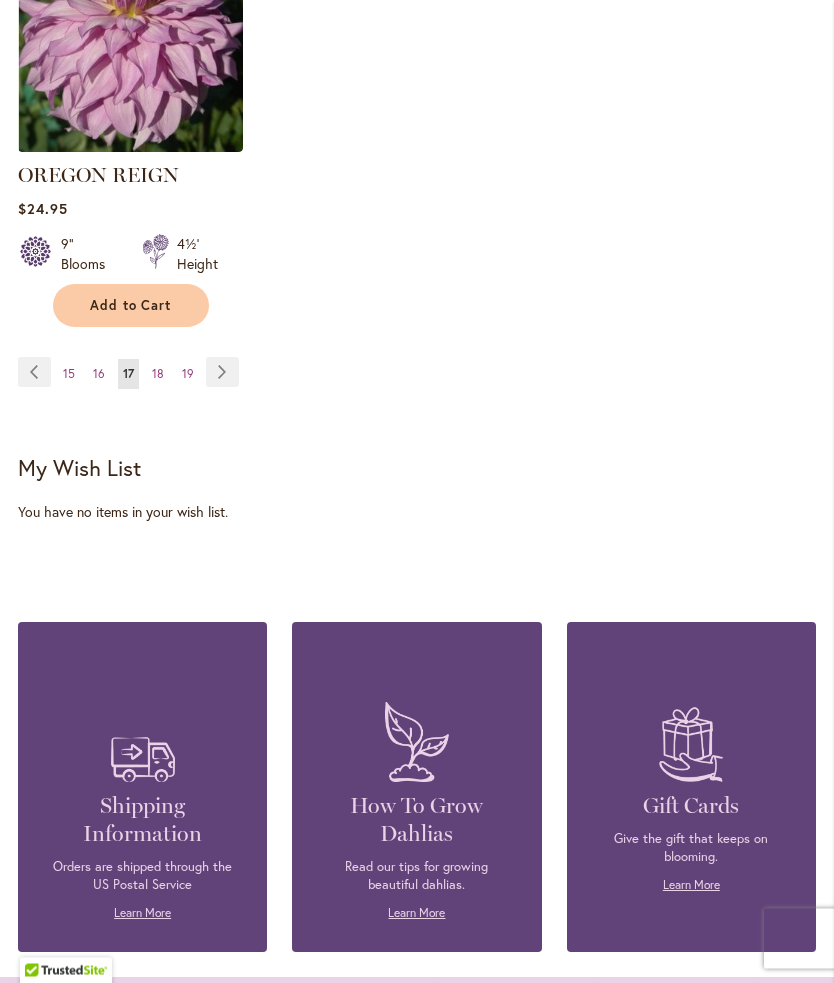 scroll, scrollTop: 2826, scrollLeft: 0, axis: vertical 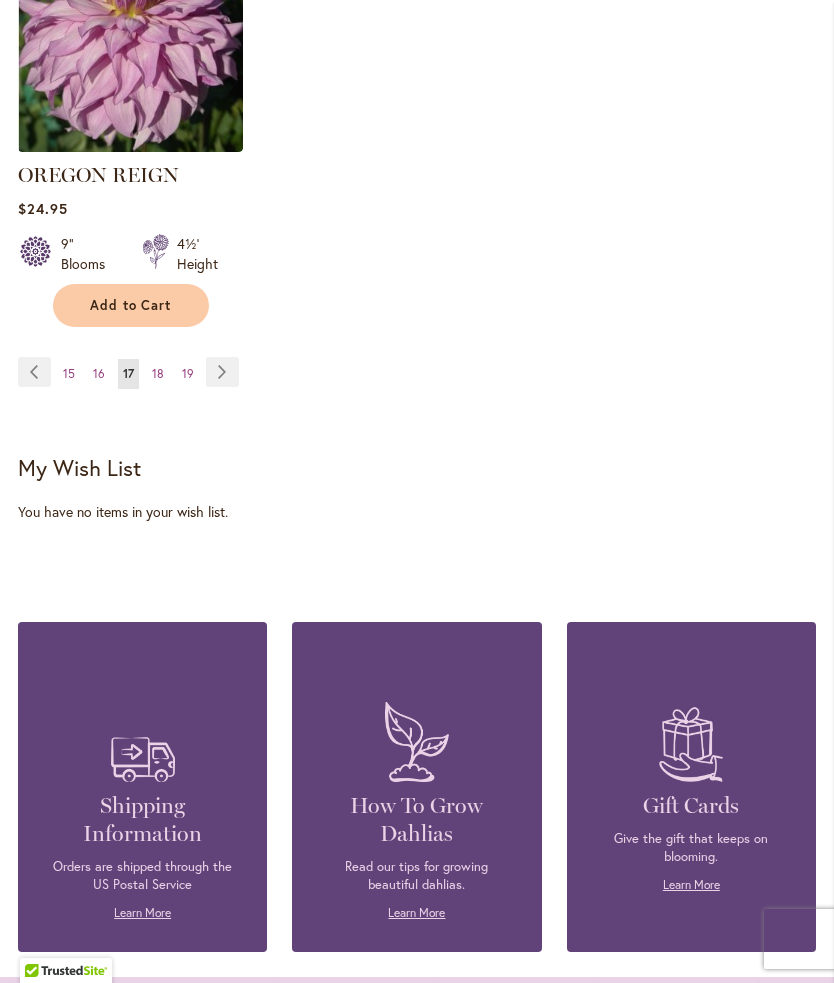 click on "Page
Next" at bounding box center (222, 372) 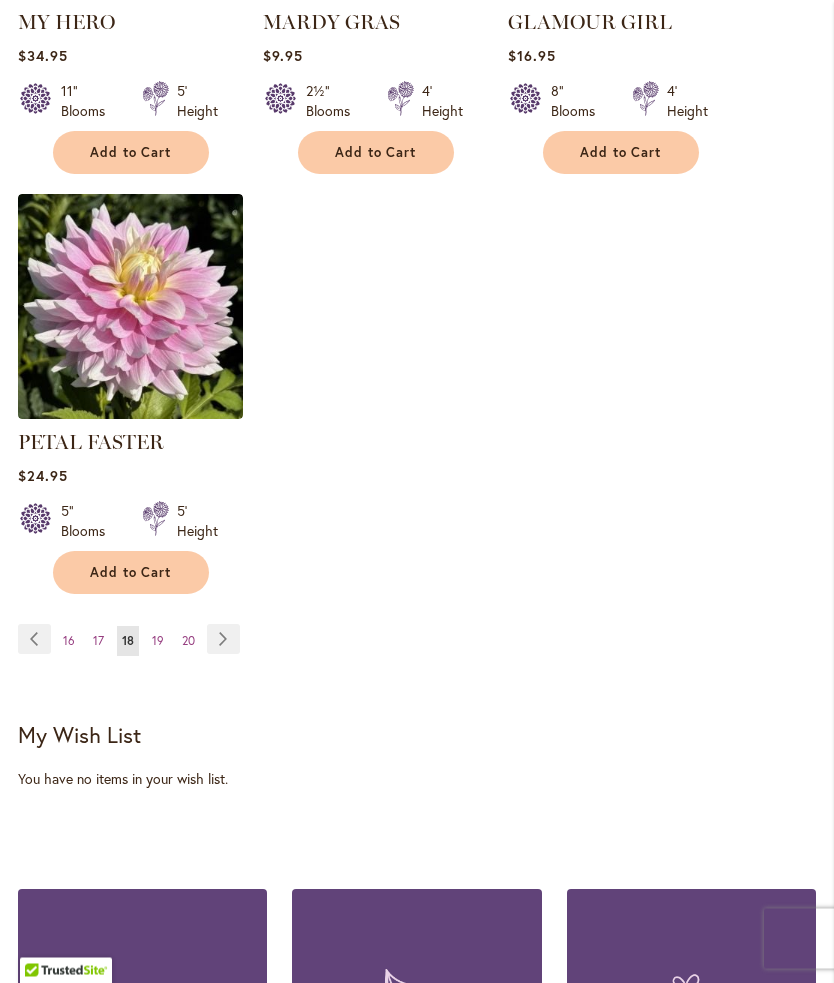 scroll, scrollTop: 2617, scrollLeft: 0, axis: vertical 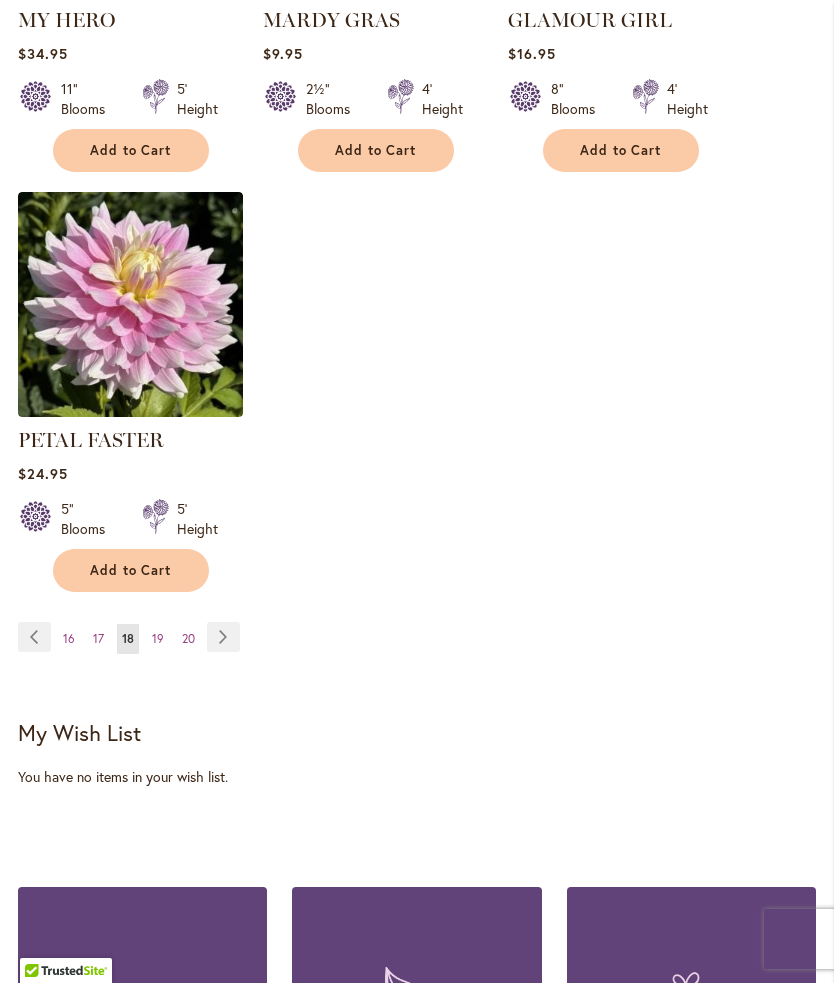 click on "Page
Next" at bounding box center [223, 637] 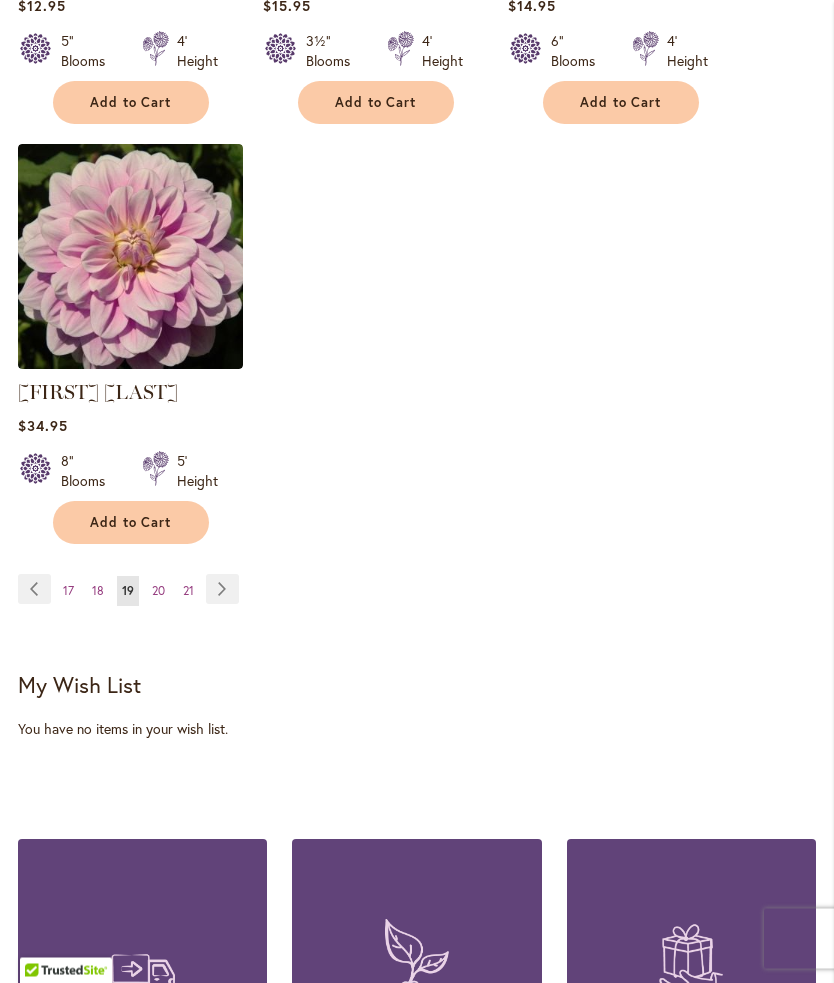 scroll, scrollTop: 2637, scrollLeft: 0, axis: vertical 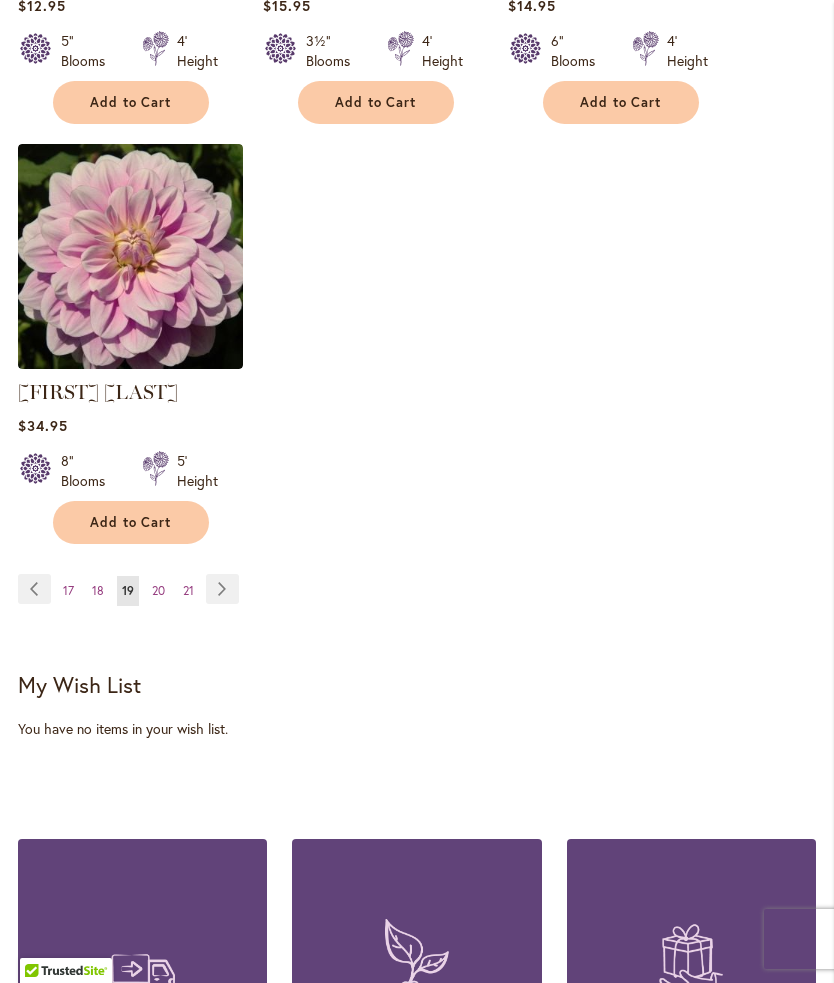 click on "Page
Next" at bounding box center [222, 589] 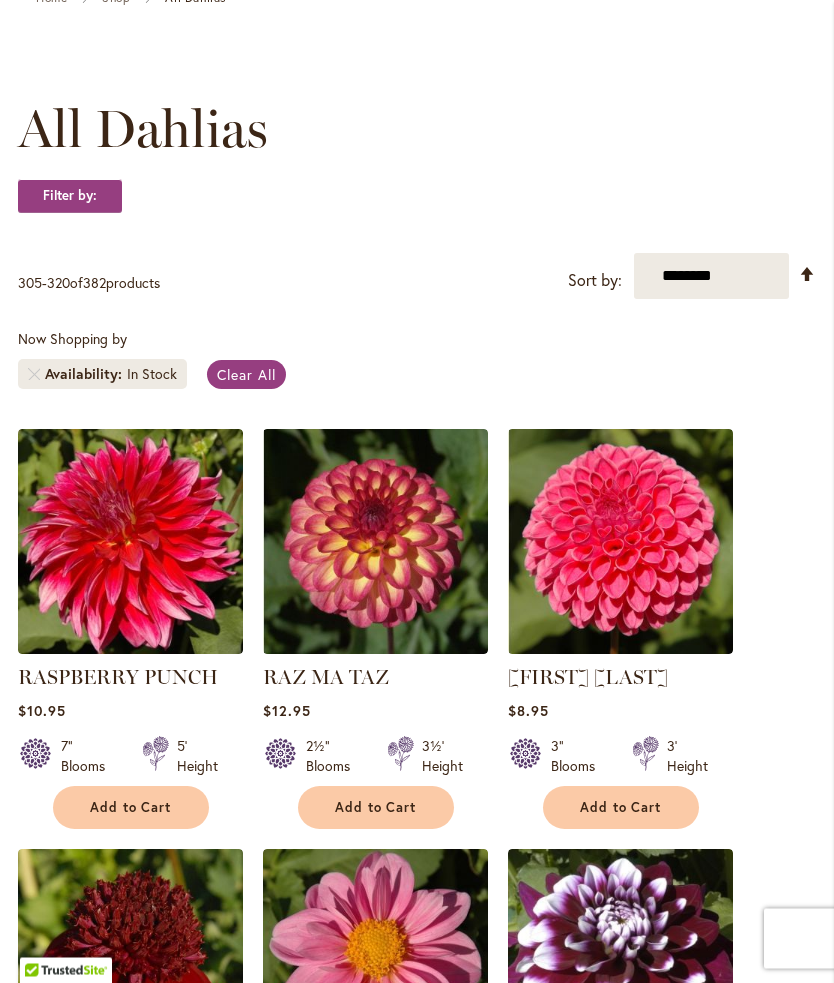 scroll, scrollTop: 225, scrollLeft: 0, axis: vertical 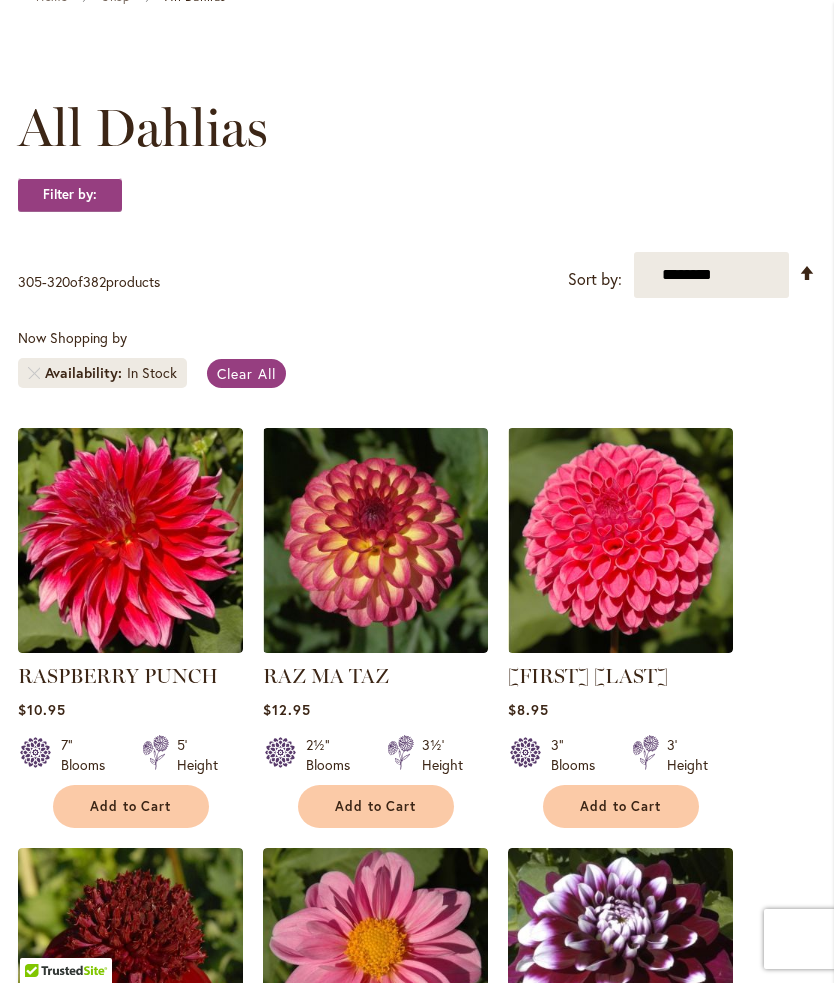 click on "RASPBERRY PUNCH" at bounding box center (118, 676) 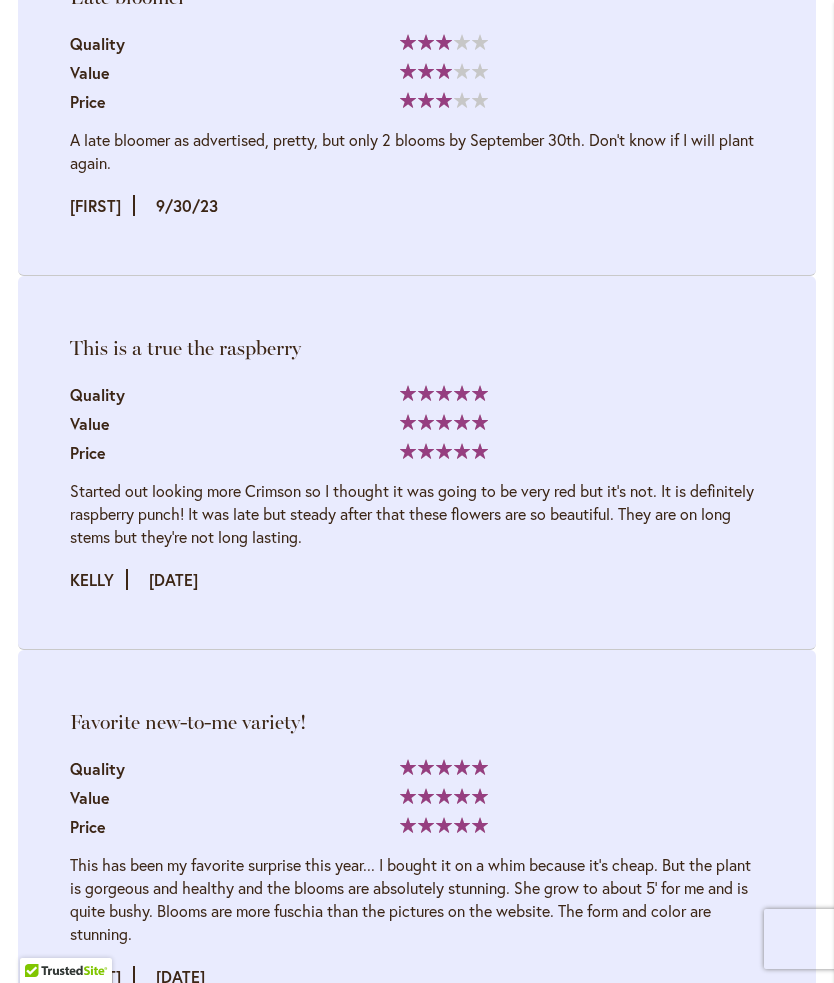 scroll, scrollTop: 2935, scrollLeft: 0, axis: vertical 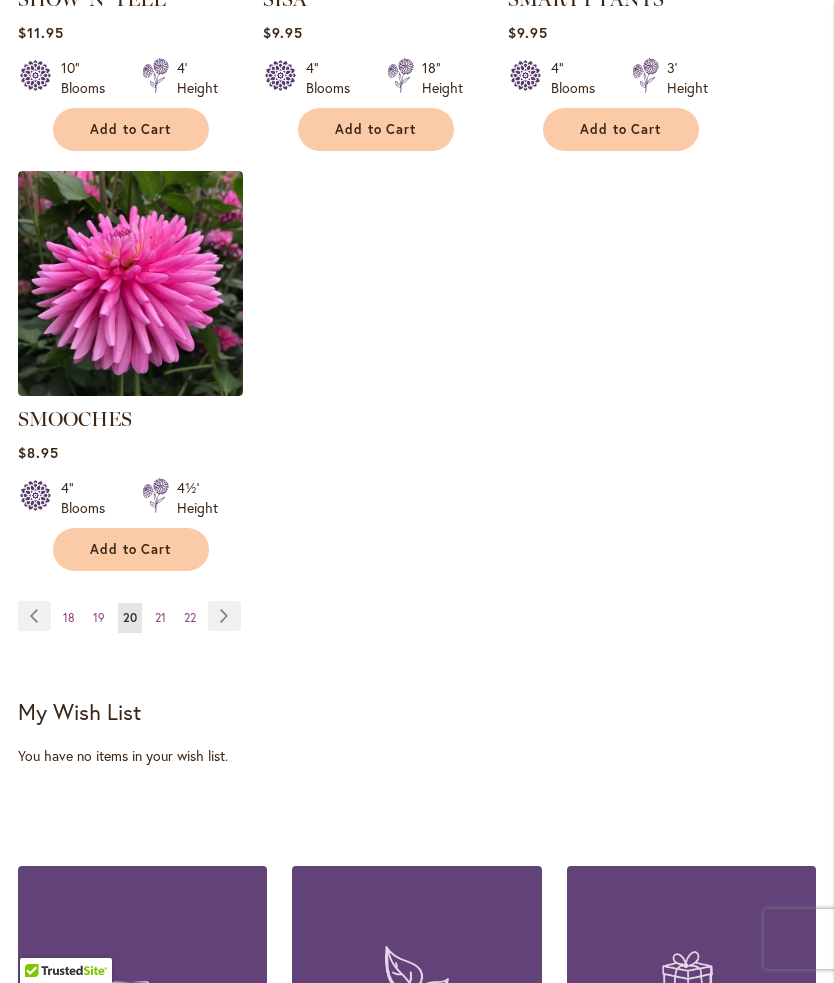 click on "Page
Next" at bounding box center (224, 616) 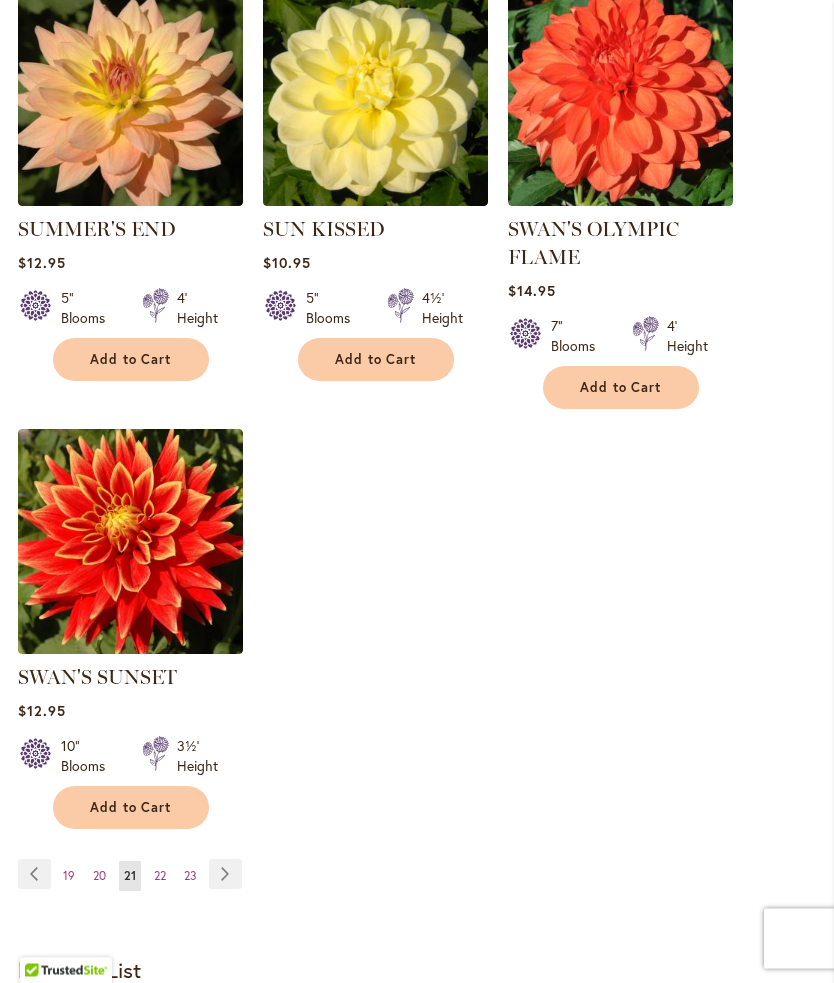 scroll, scrollTop: 2352, scrollLeft: 0, axis: vertical 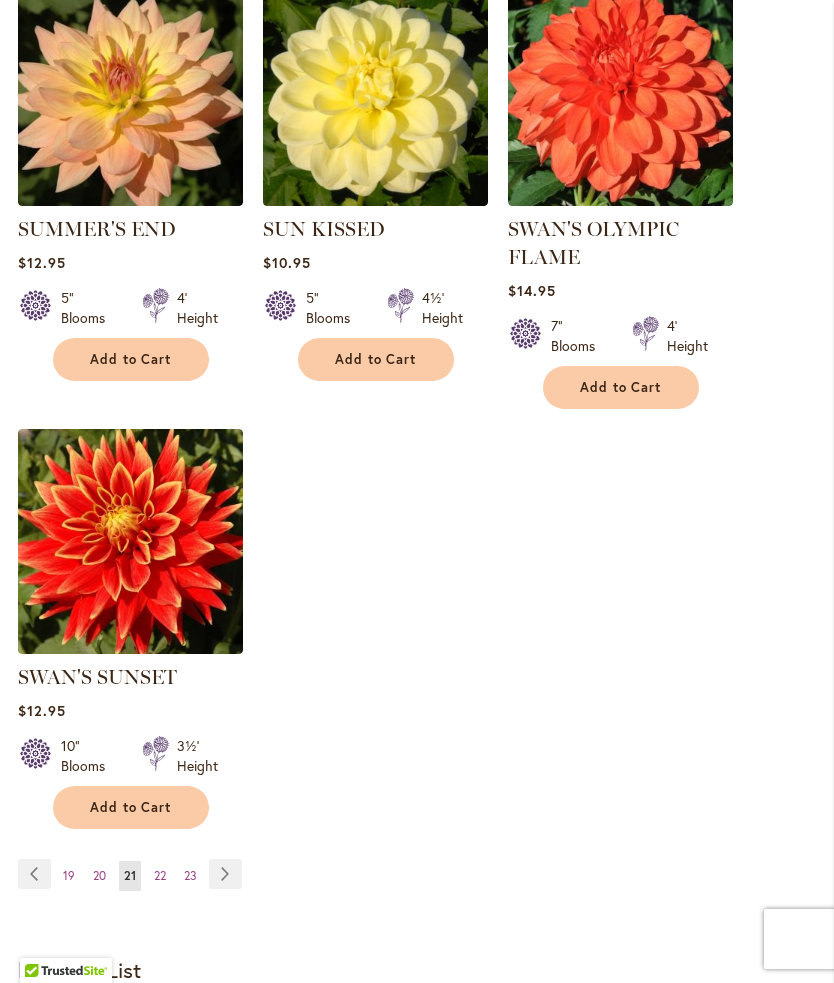 click on "Page
Next" at bounding box center [225, 874] 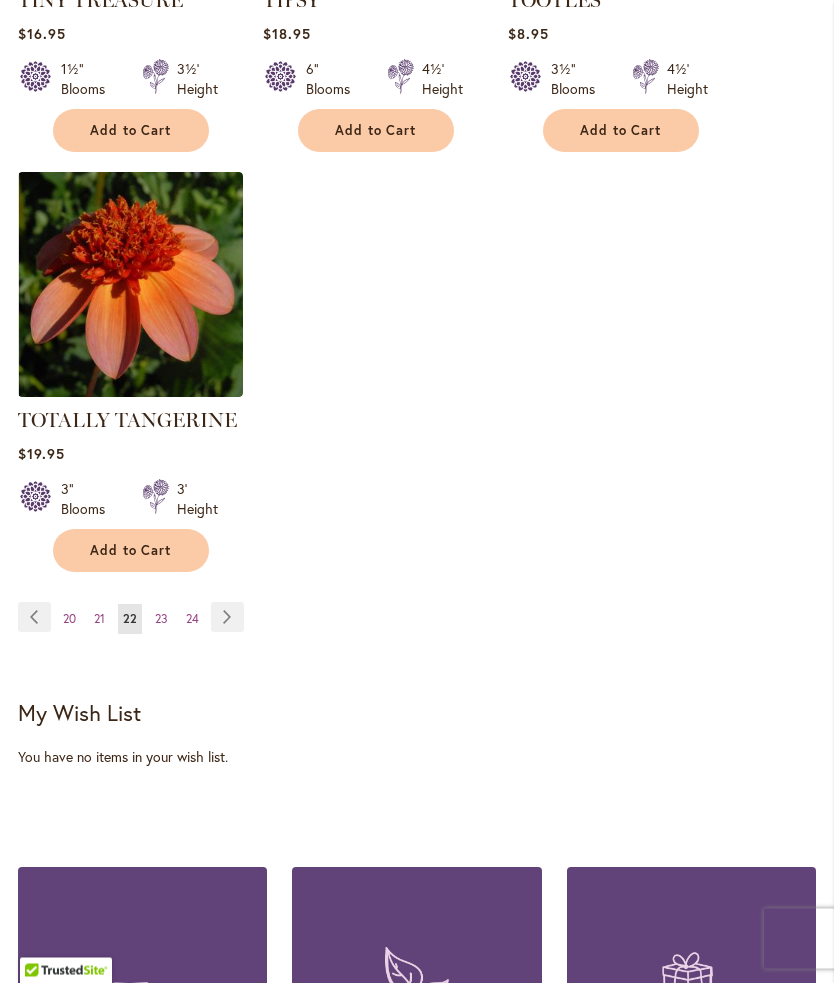scroll, scrollTop: 2582, scrollLeft: 0, axis: vertical 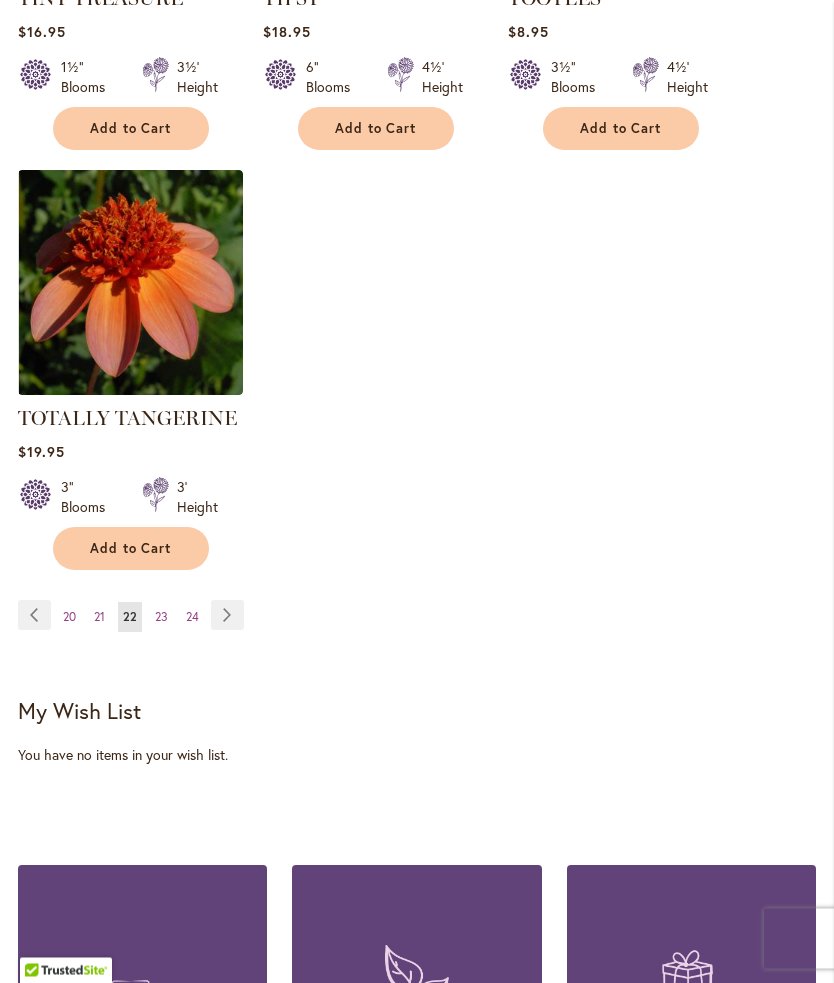 click on "Page
Next" at bounding box center [227, 616] 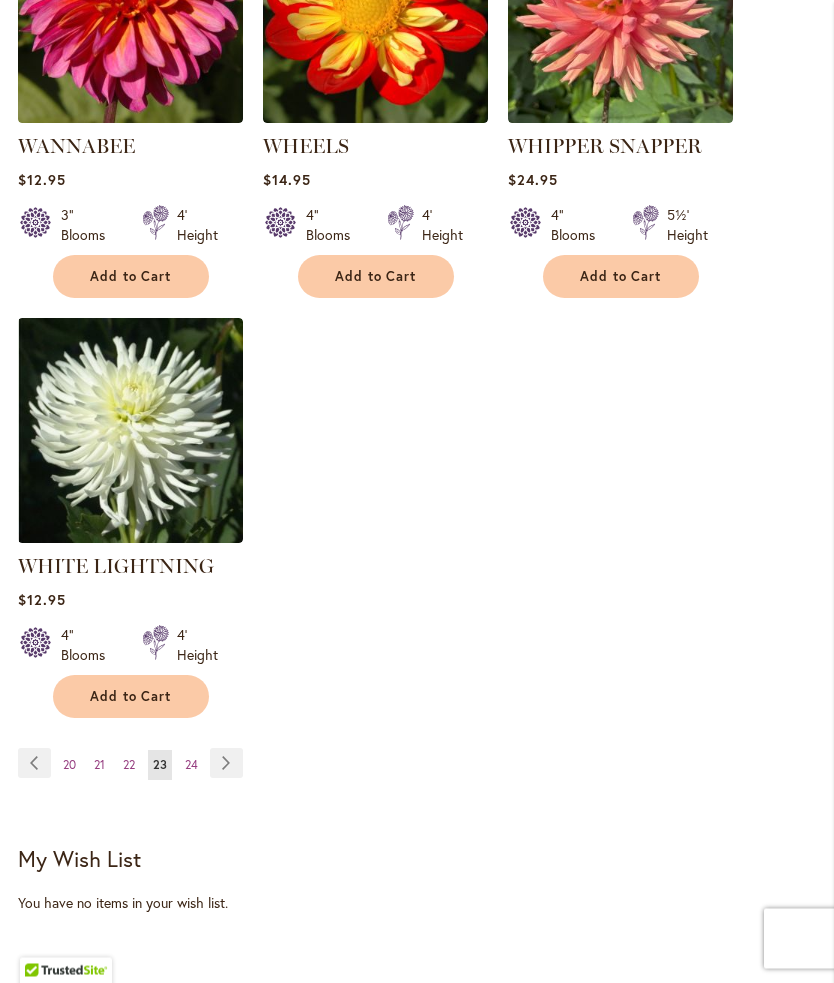 scroll, scrollTop: 2435, scrollLeft: 0, axis: vertical 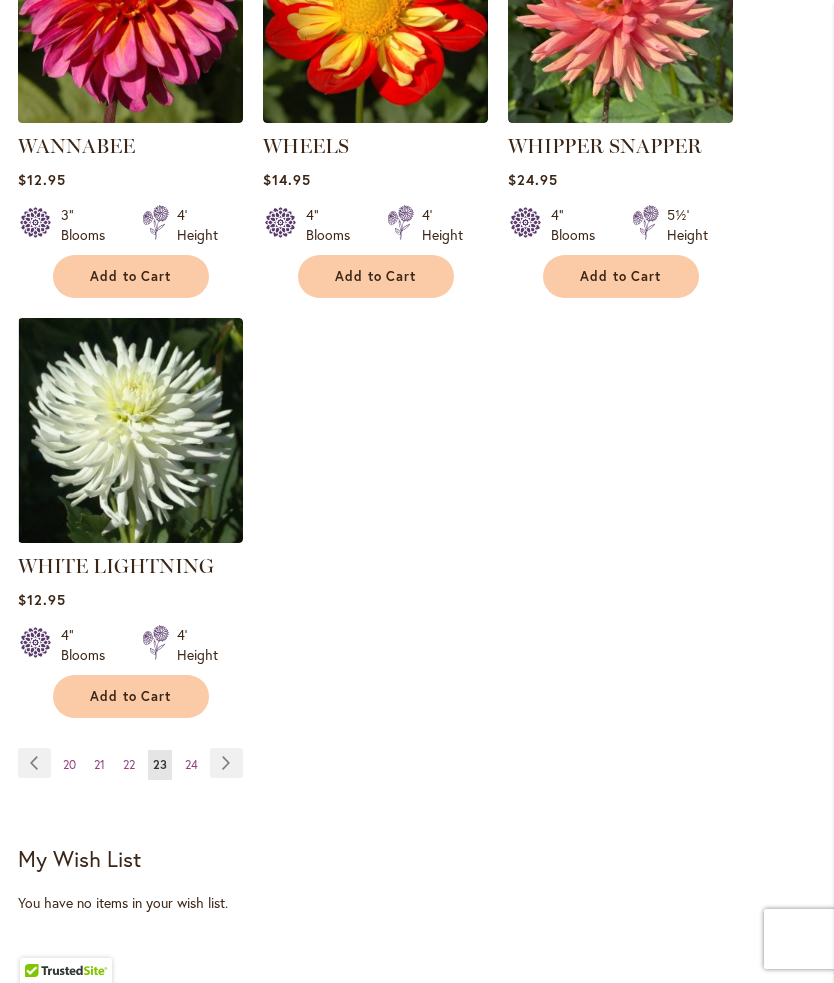 click on "Page
Next" at bounding box center [226, 763] 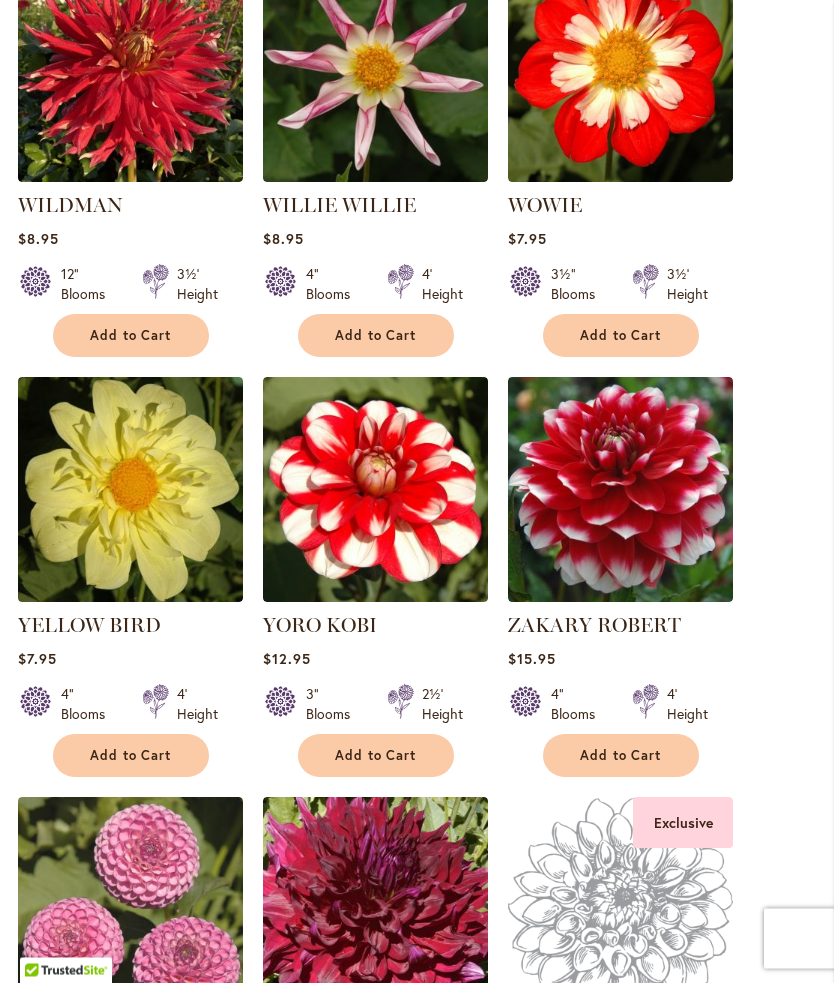 scroll, scrollTop: 1117, scrollLeft: 0, axis: vertical 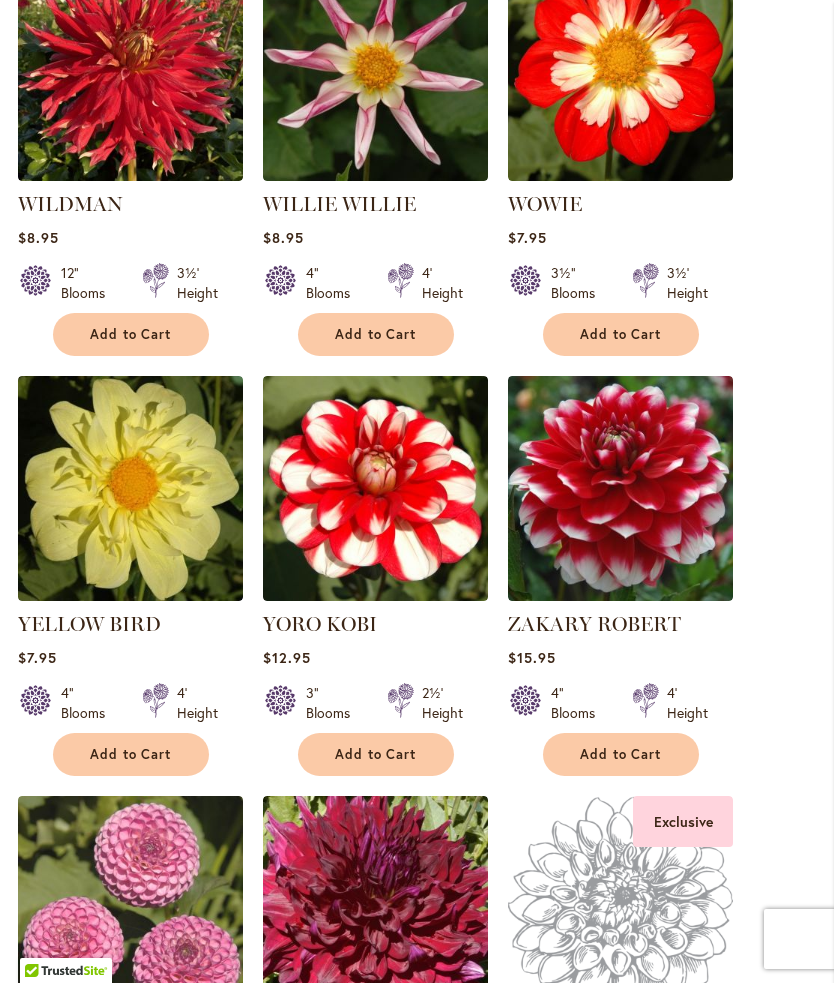 click at bounding box center [375, 488] 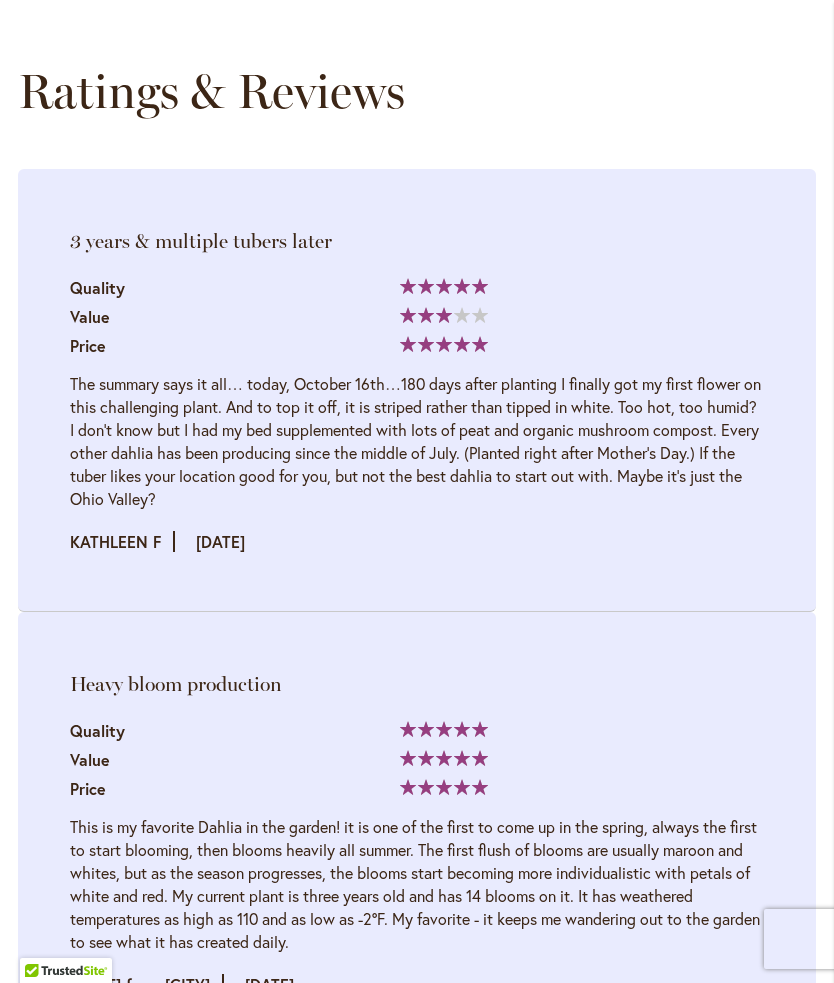 scroll, scrollTop: 2689, scrollLeft: 0, axis: vertical 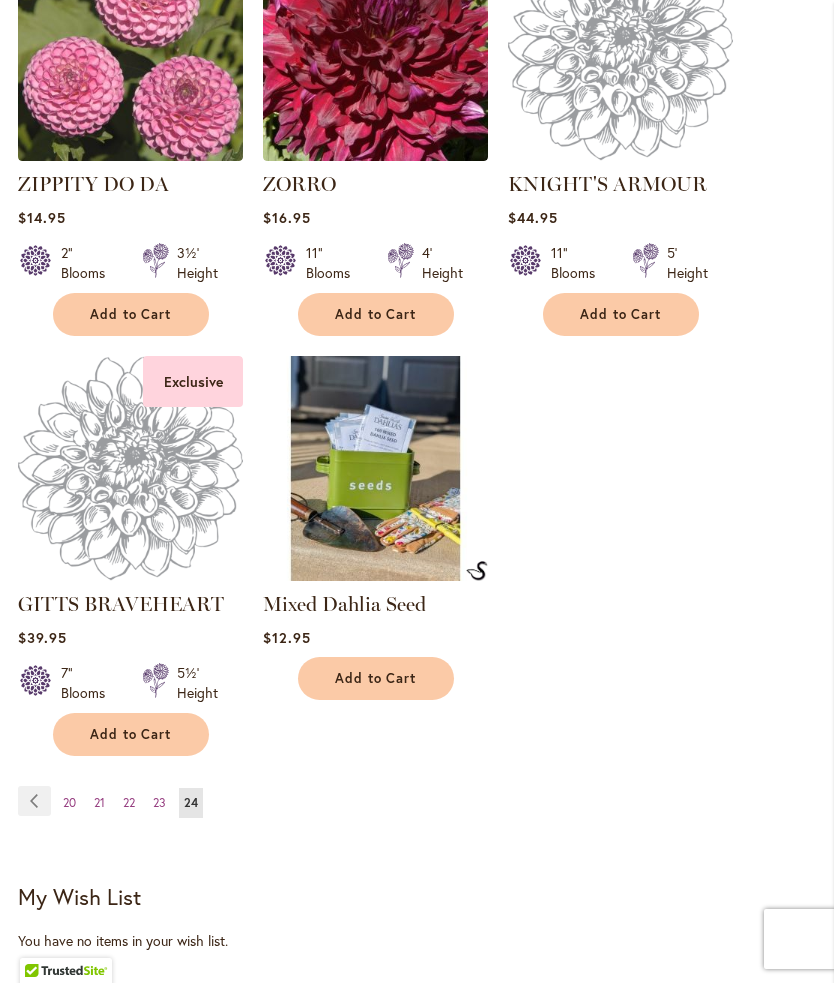 click on "Page
Previous" at bounding box center [34, 801] 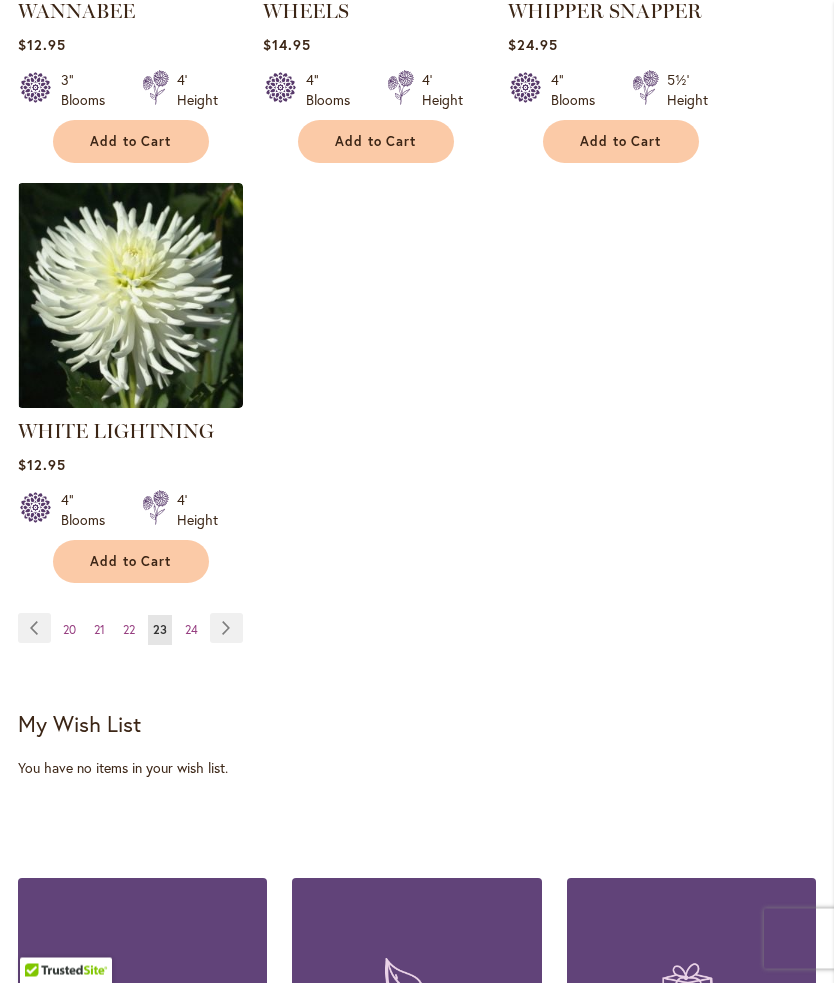 scroll, scrollTop: 2570, scrollLeft: 0, axis: vertical 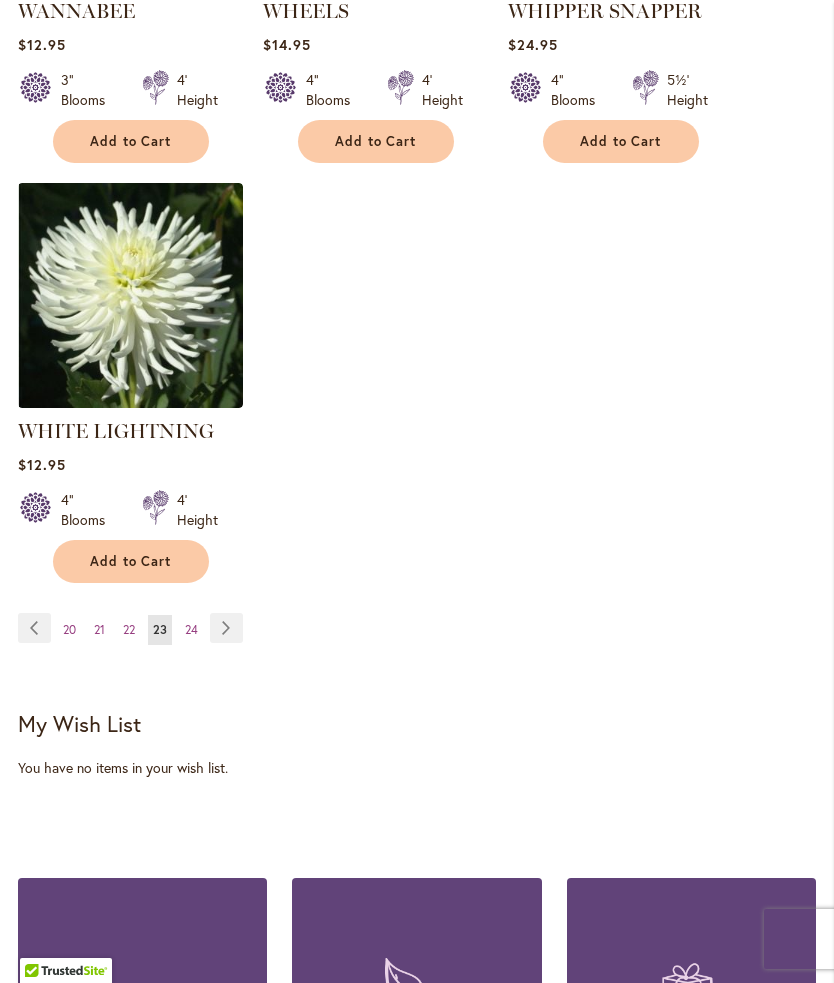 click on "20" at bounding box center (69, 629) 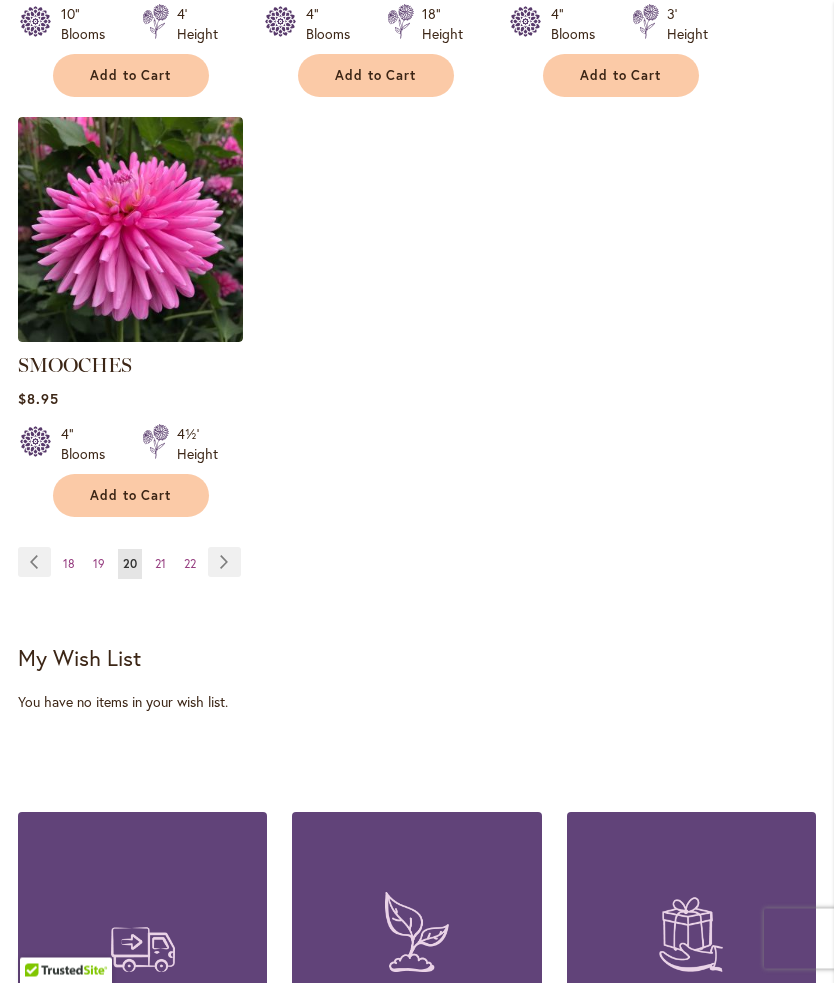 scroll, scrollTop: 2693, scrollLeft: 0, axis: vertical 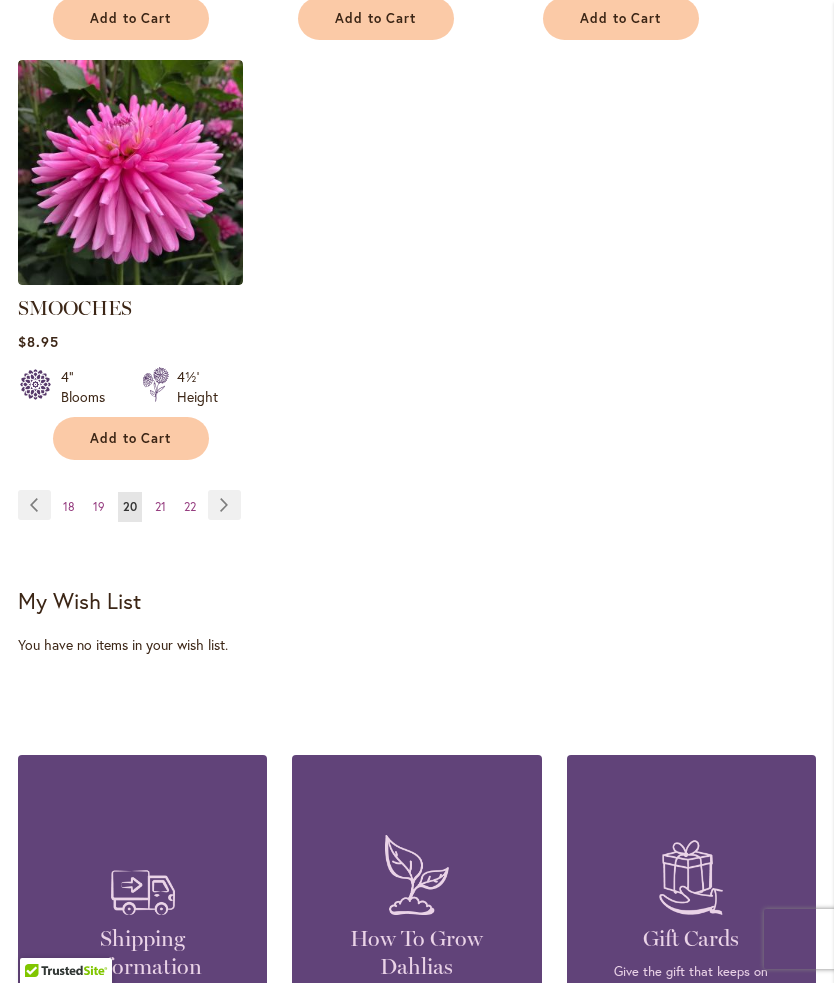 click on "18" at bounding box center [69, 506] 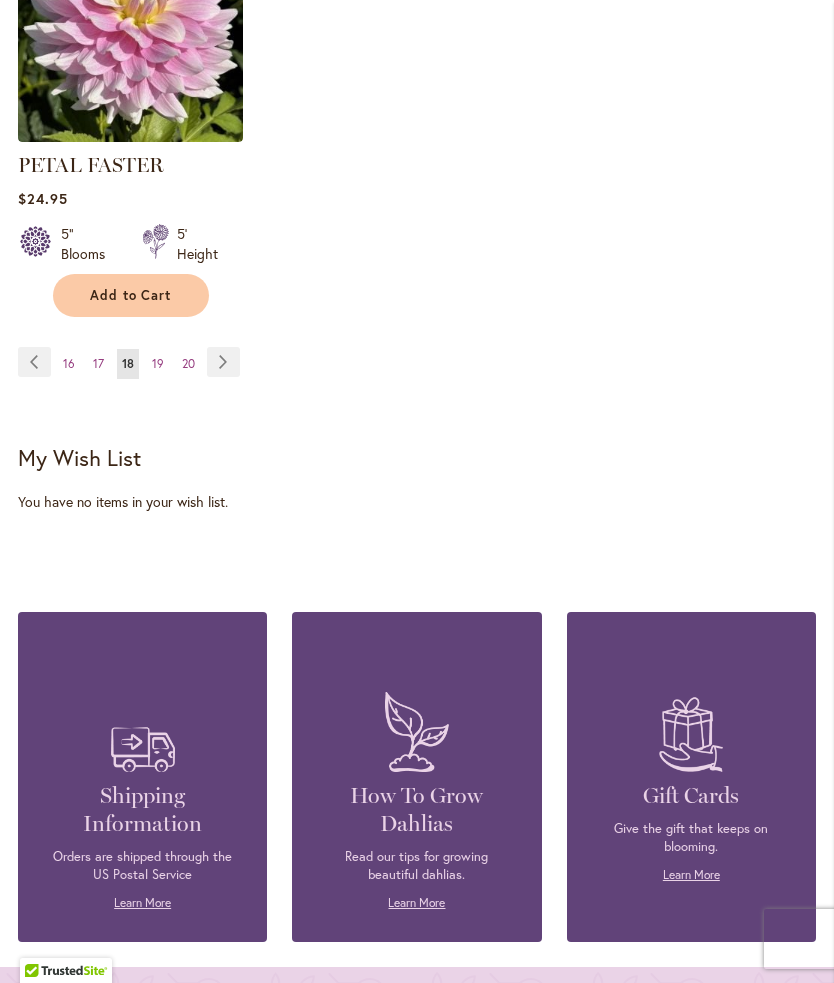 scroll, scrollTop: 3003, scrollLeft: 0, axis: vertical 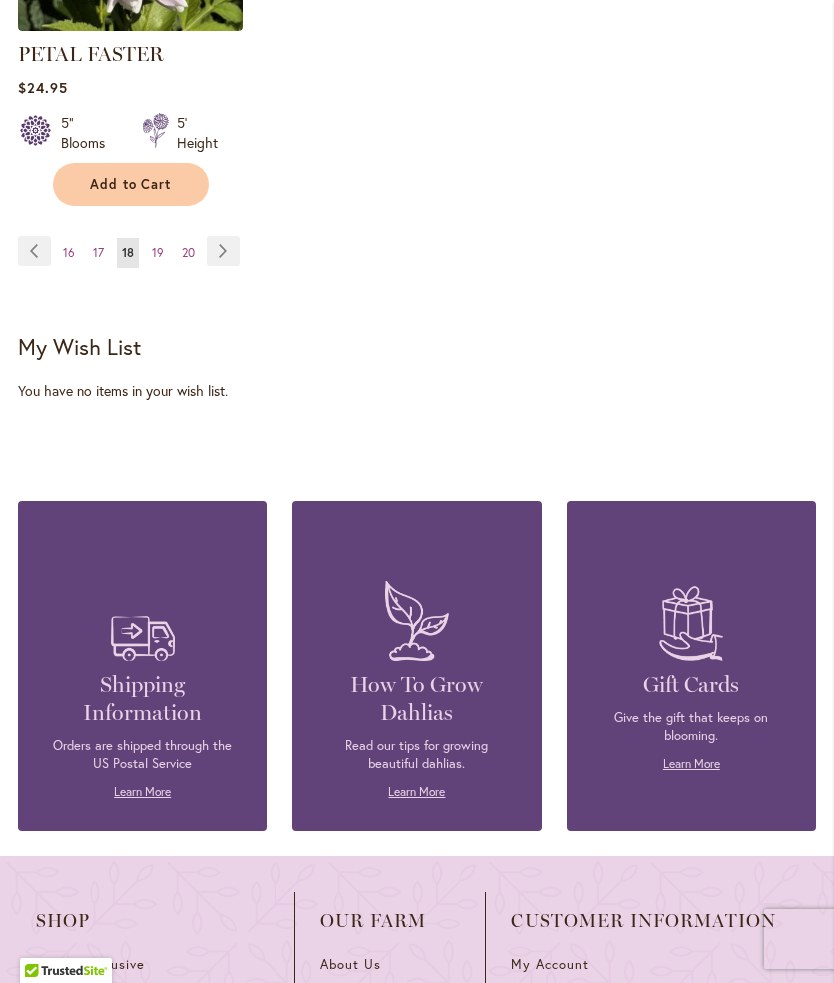 click on "16" at bounding box center (69, 252) 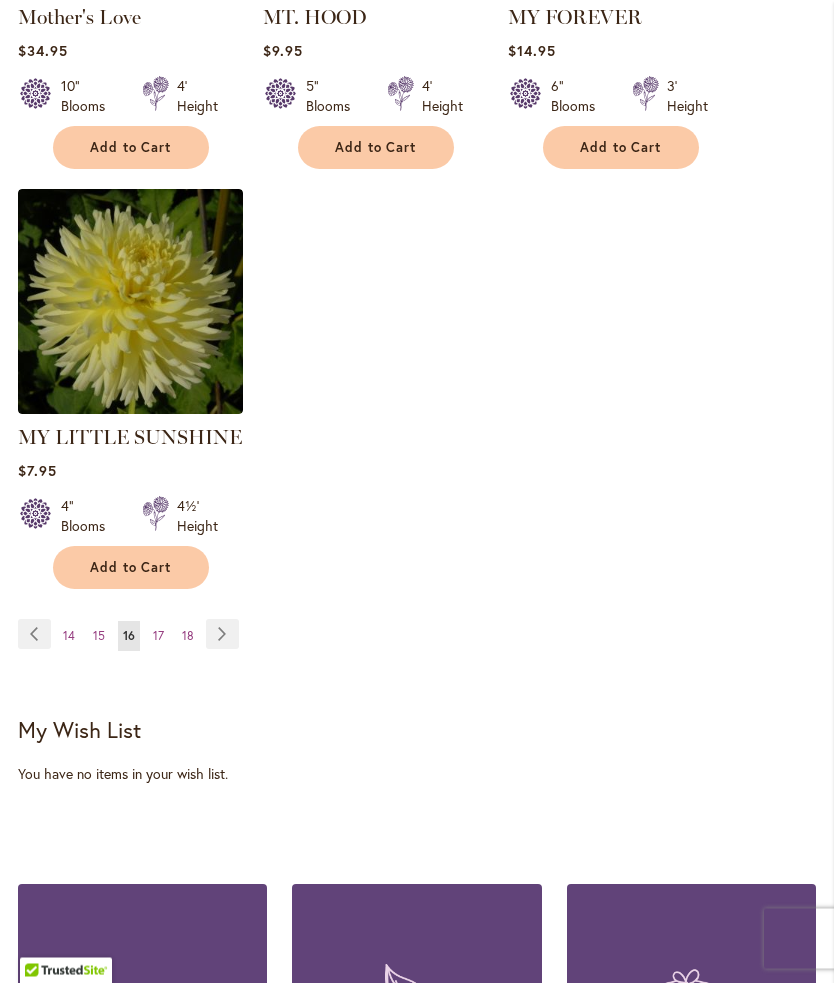 scroll, scrollTop: 2592, scrollLeft: 0, axis: vertical 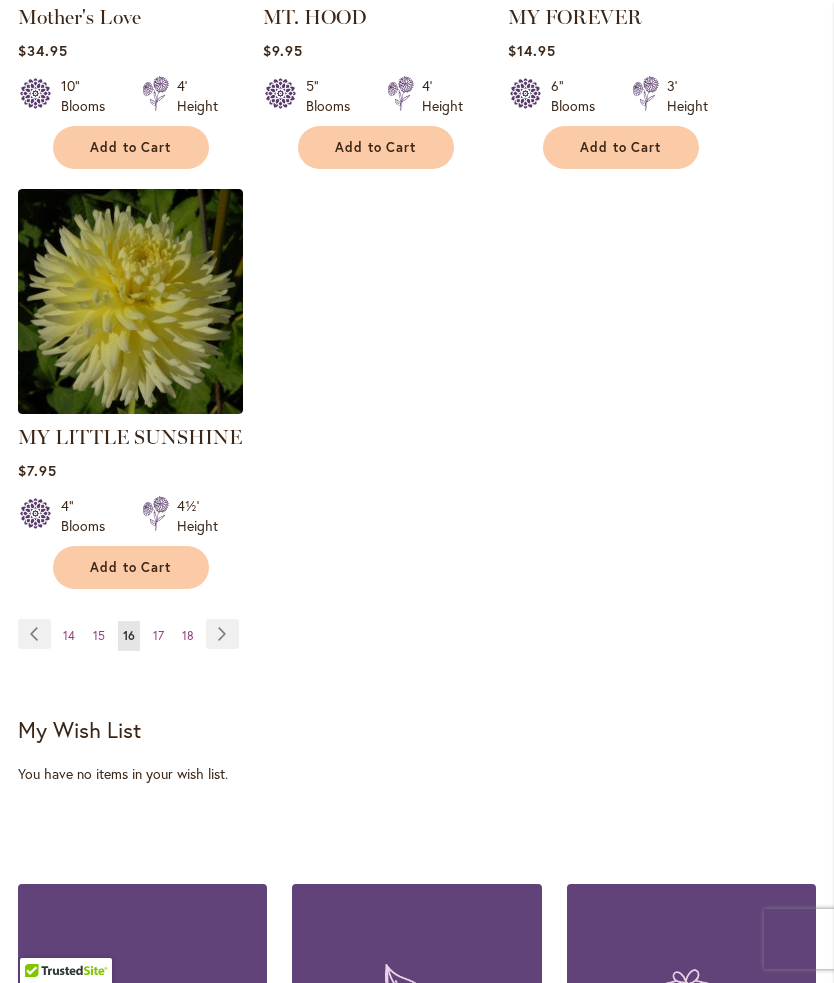 click on "14" at bounding box center [69, 635] 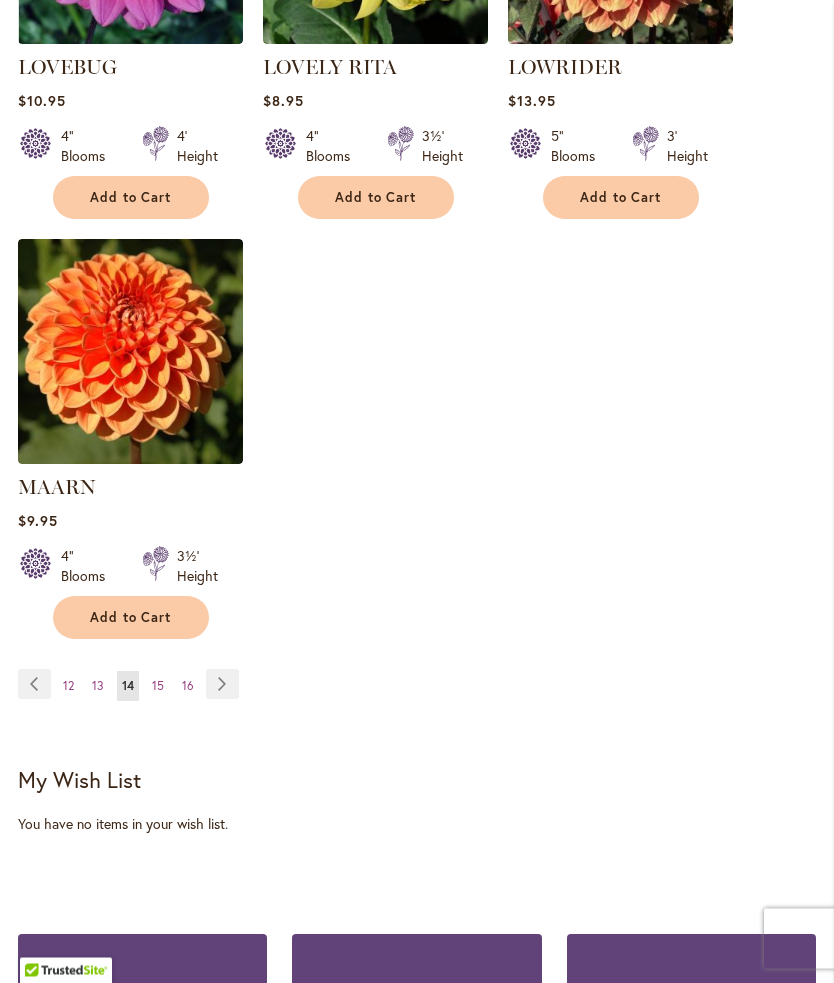 scroll, scrollTop: 2515, scrollLeft: 0, axis: vertical 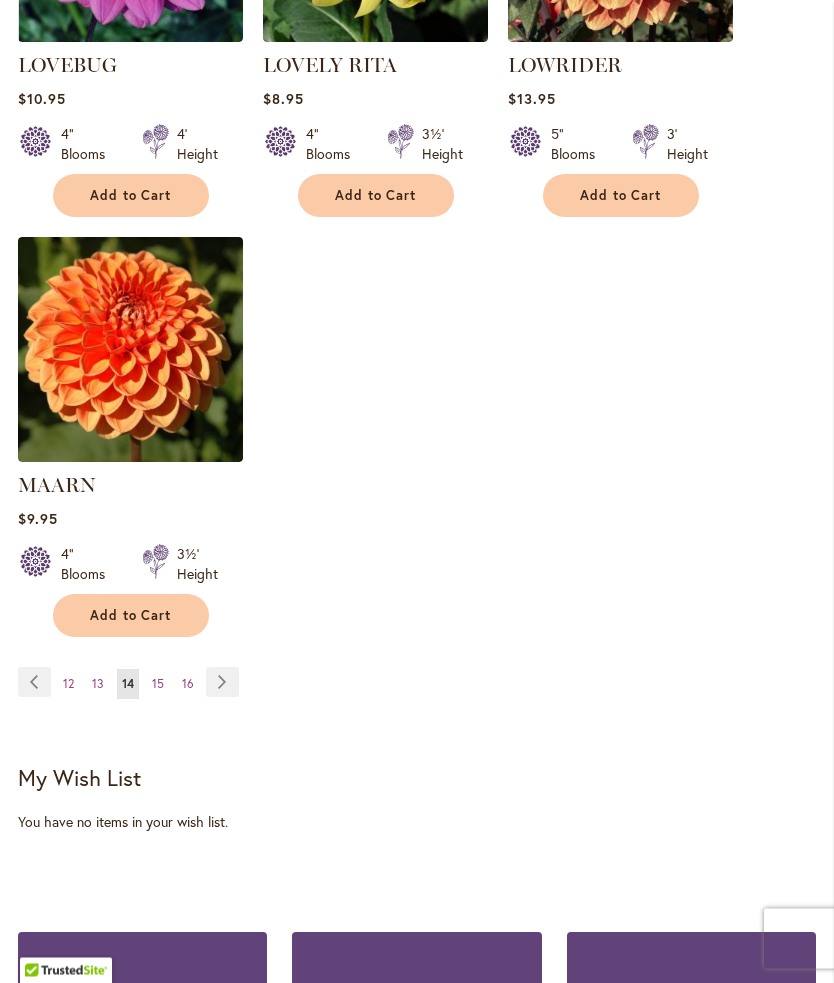 click on "12" at bounding box center (68, 684) 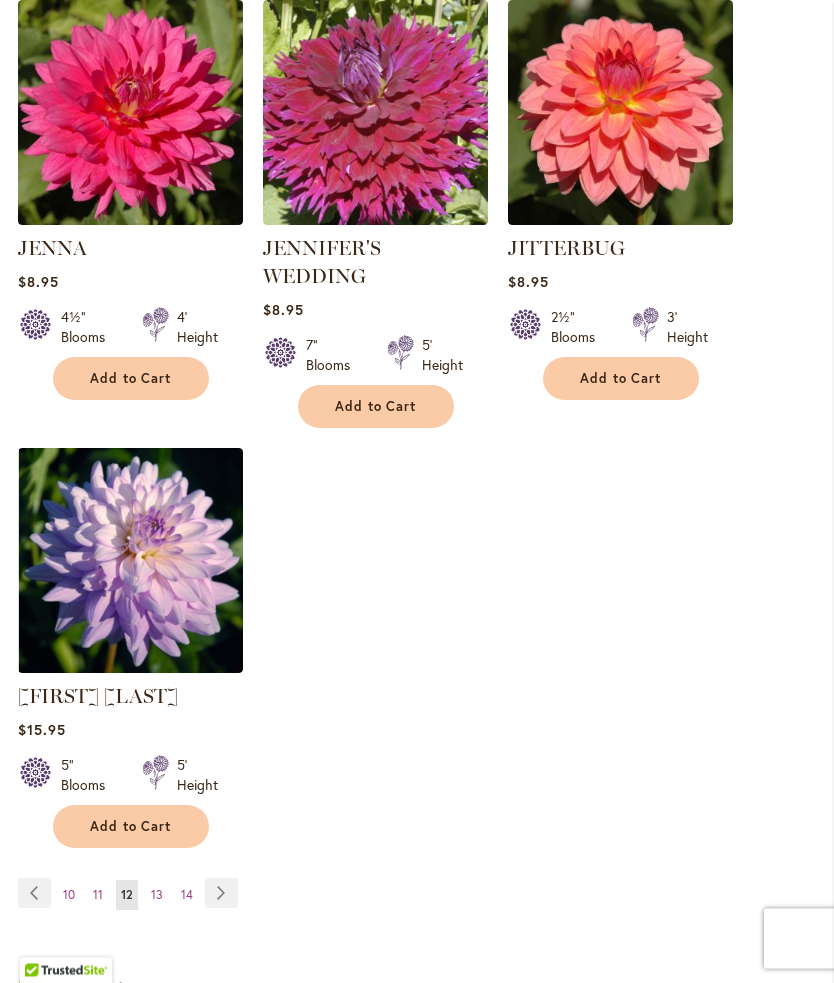 scroll, scrollTop: 2361, scrollLeft: 0, axis: vertical 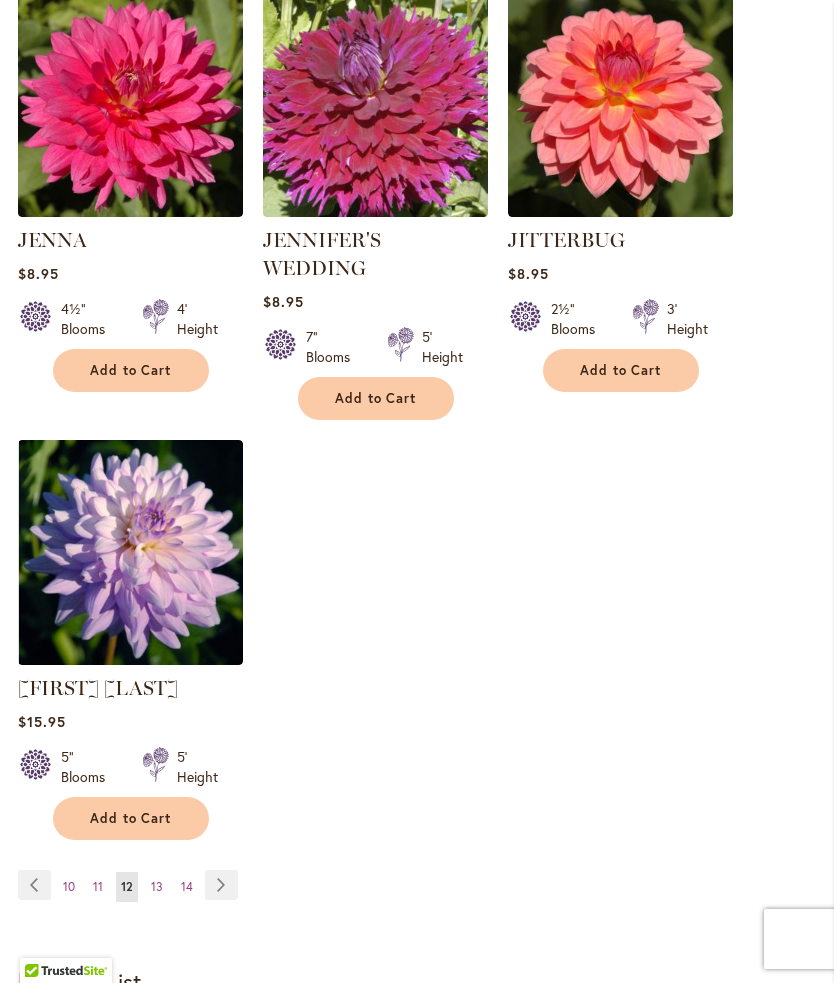 click on "10" at bounding box center (69, 886) 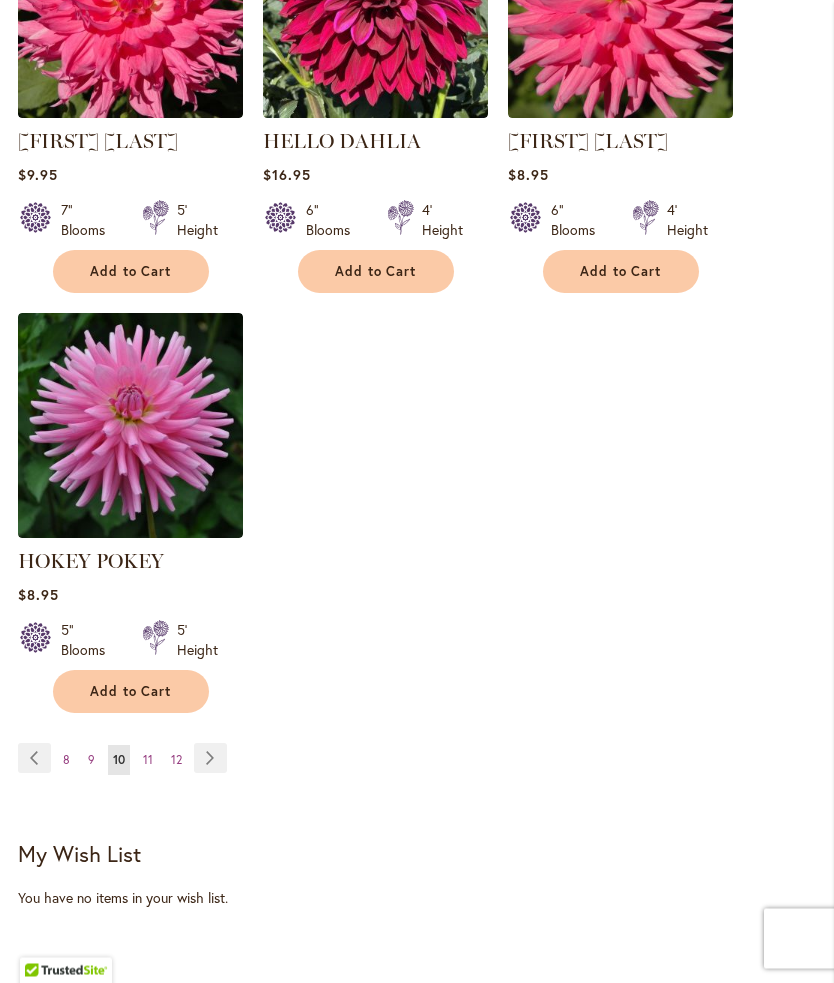 scroll, scrollTop: 2516, scrollLeft: 0, axis: vertical 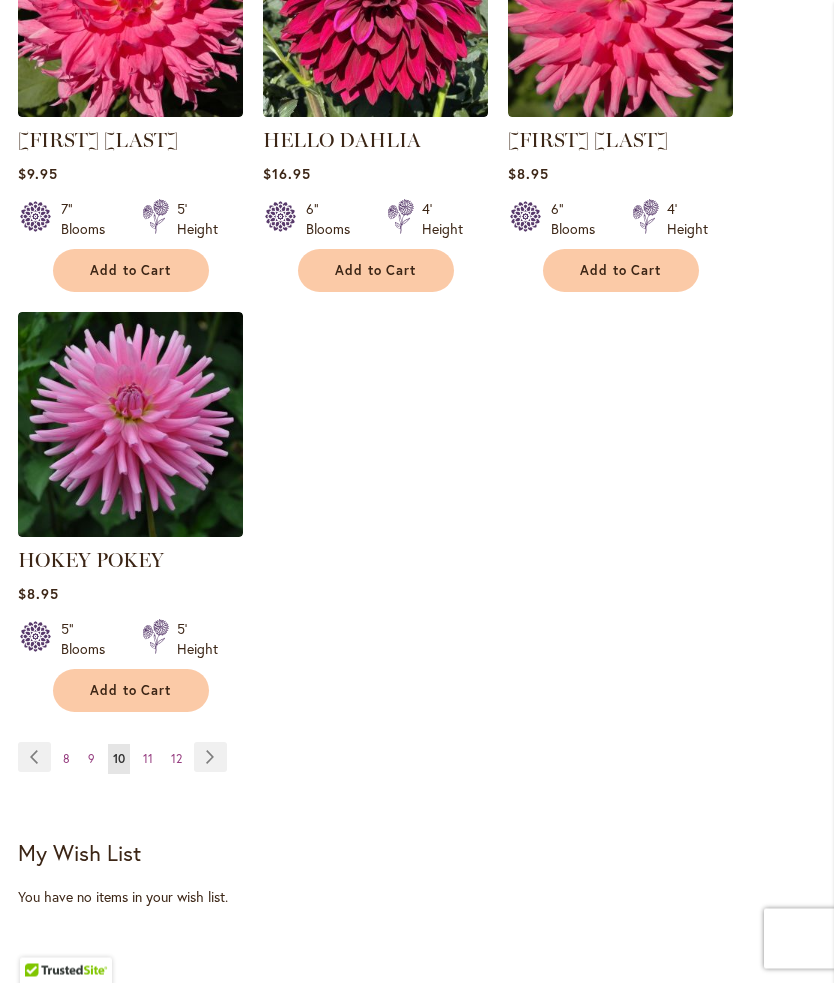 click on "8" at bounding box center [66, 759] 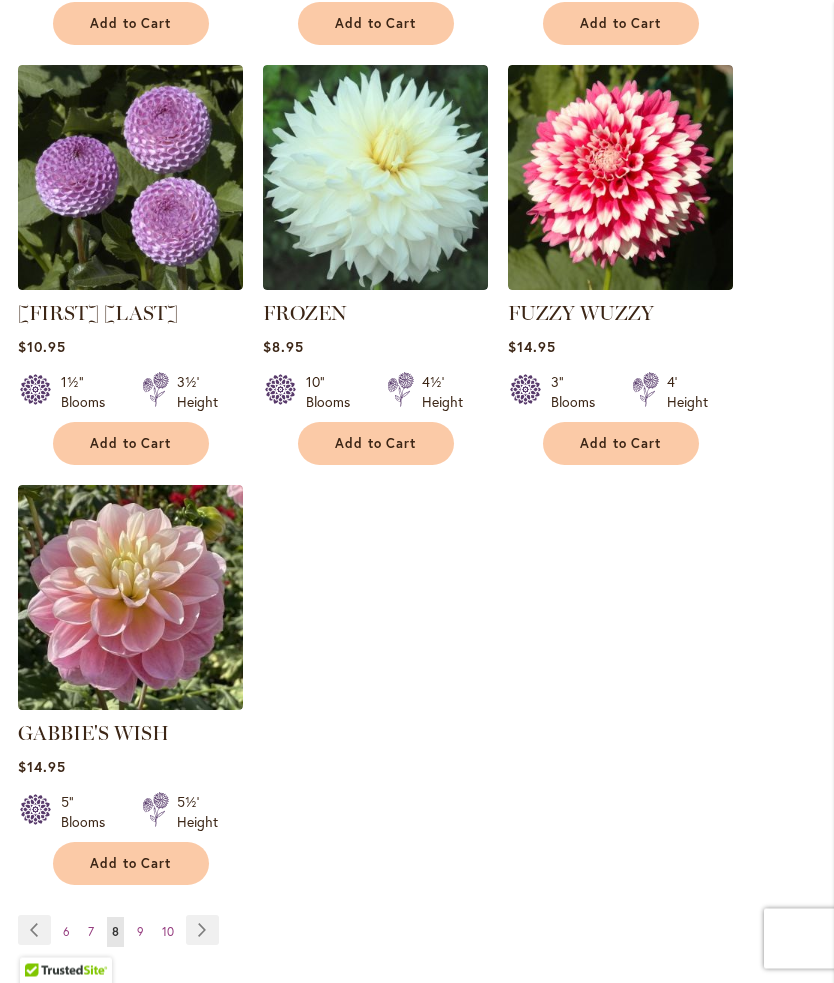 scroll, scrollTop: 2339, scrollLeft: 0, axis: vertical 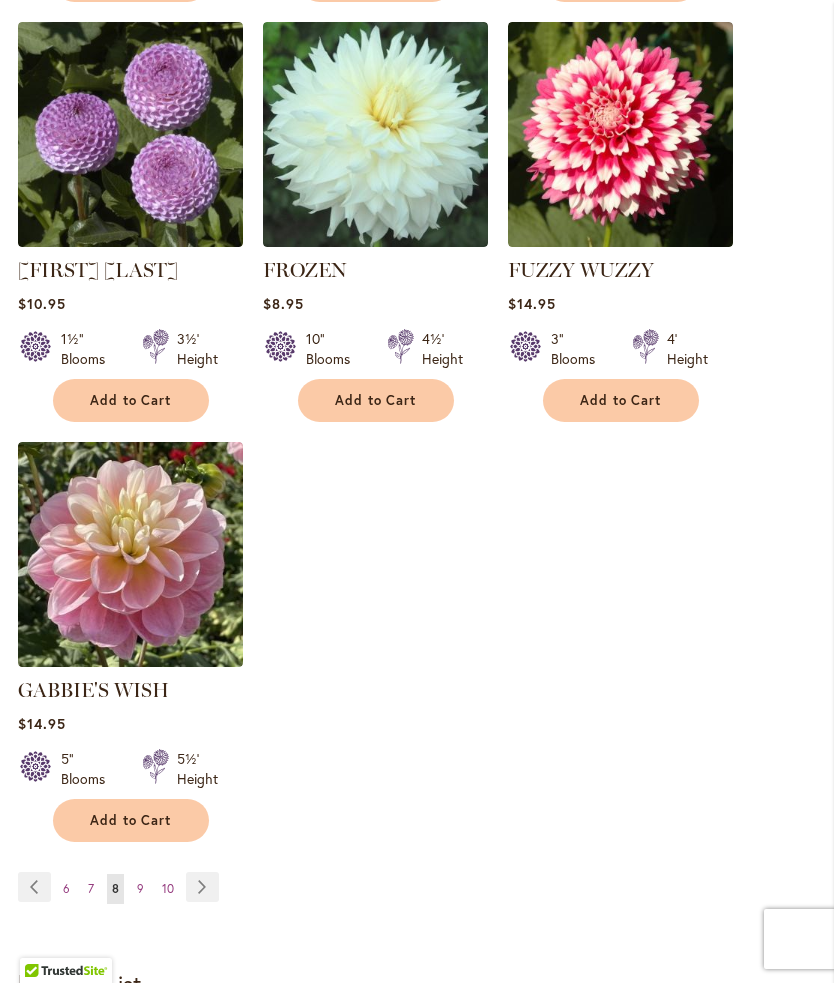 click on "6" at bounding box center (66, 888) 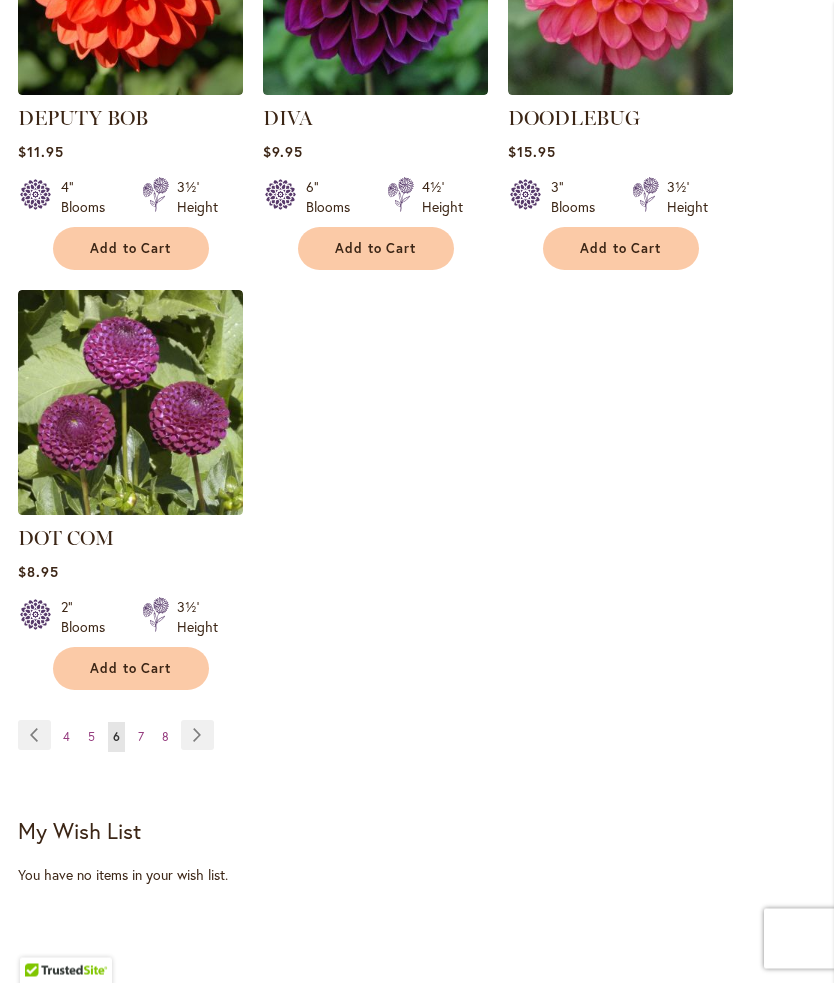 scroll, scrollTop: 2524, scrollLeft: 0, axis: vertical 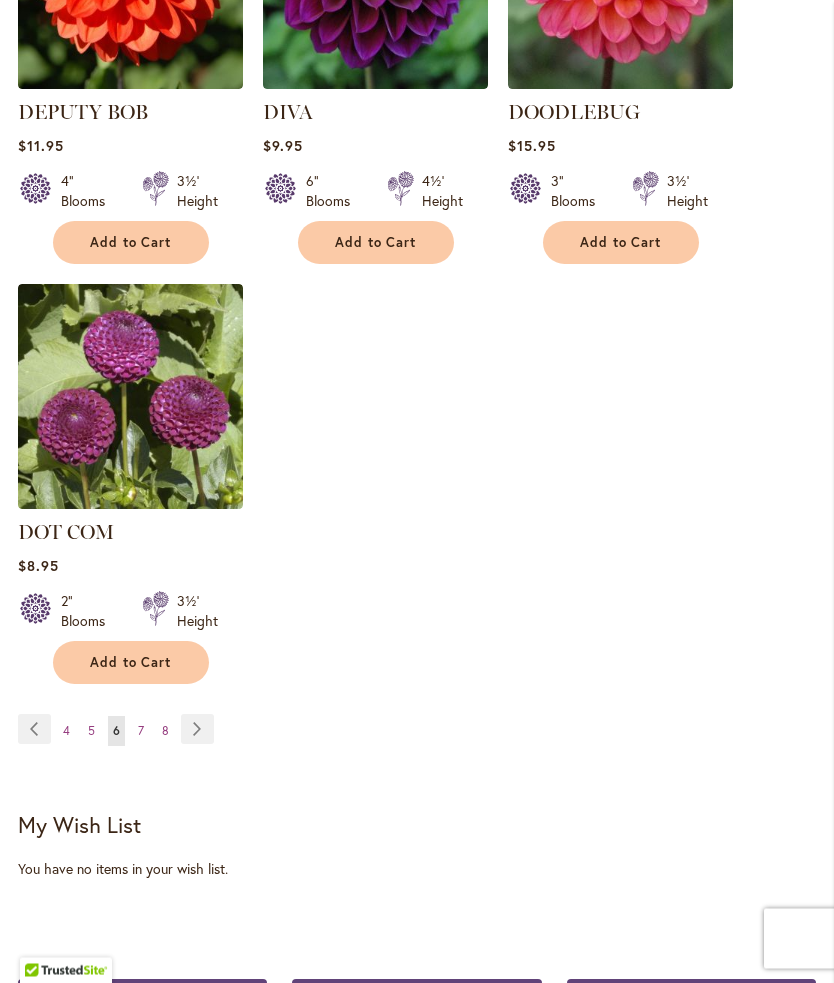 click on "4" at bounding box center [66, 731] 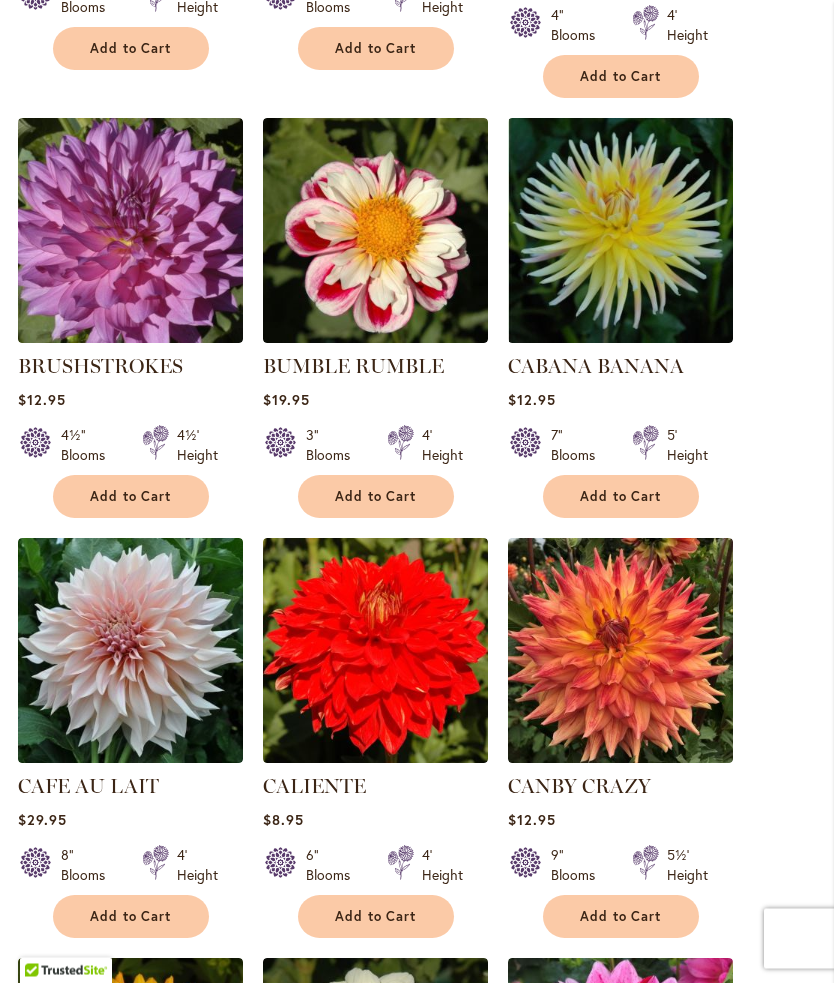 scroll, scrollTop: 983, scrollLeft: 0, axis: vertical 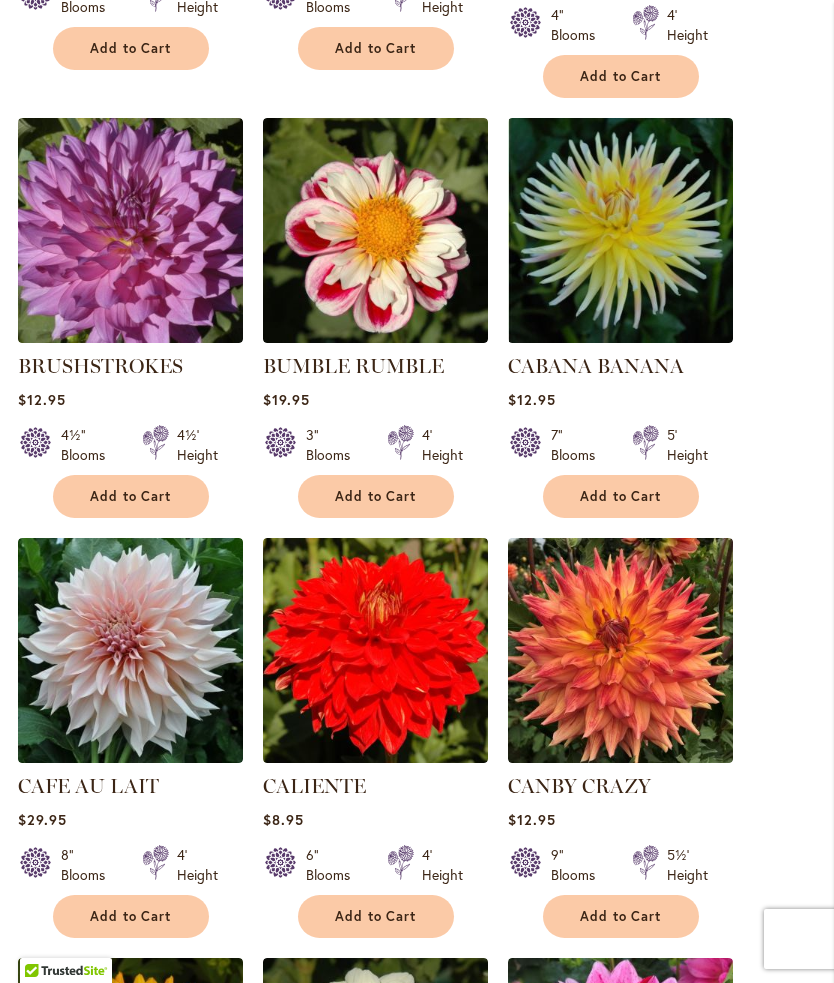 click at bounding box center [130, 650] 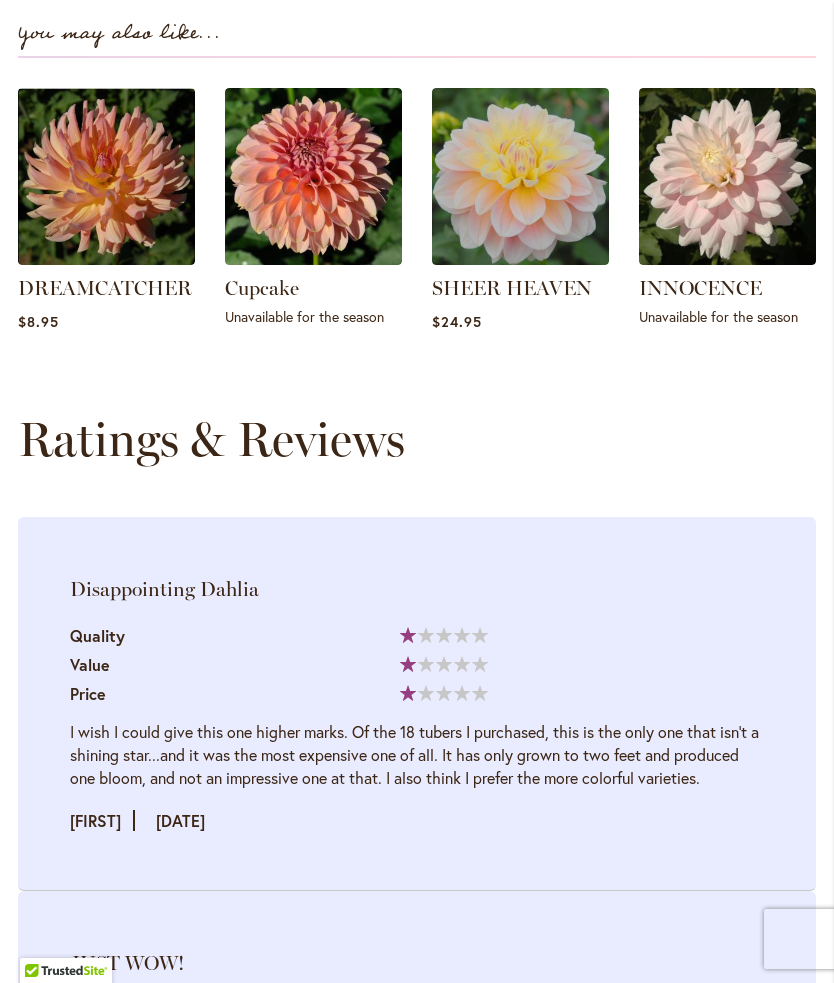 scroll, scrollTop: 2369, scrollLeft: 0, axis: vertical 